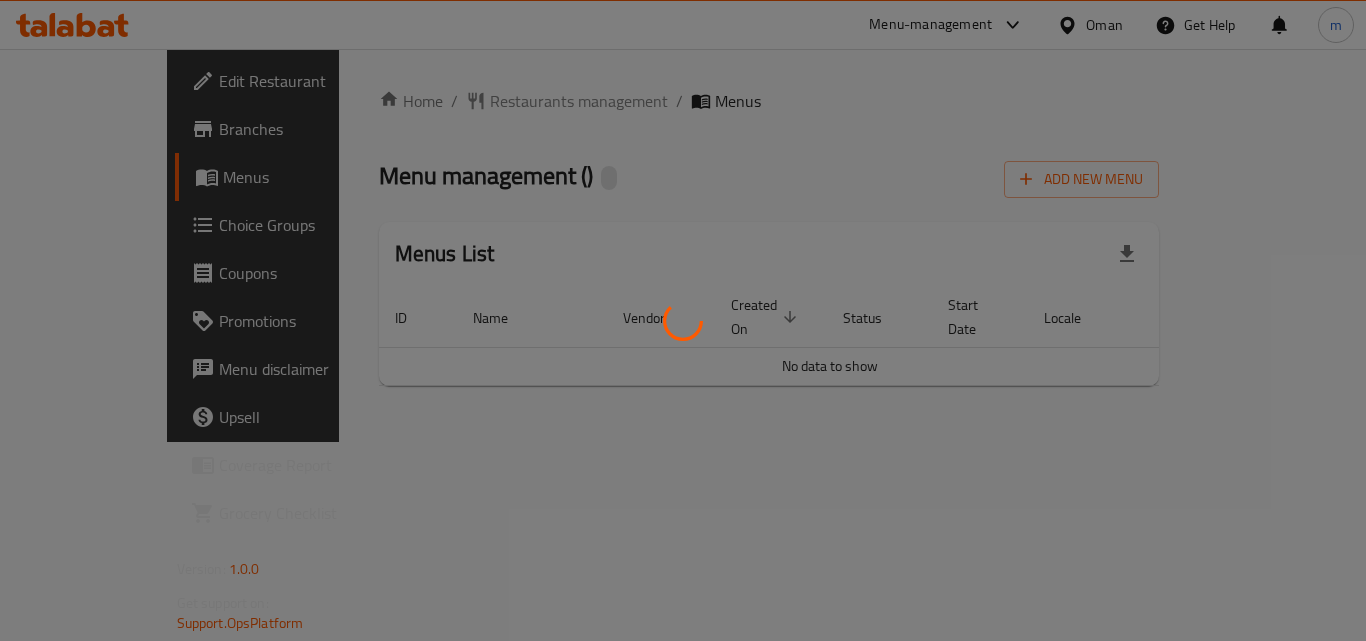 scroll, scrollTop: 0, scrollLeft: 0, axis: both 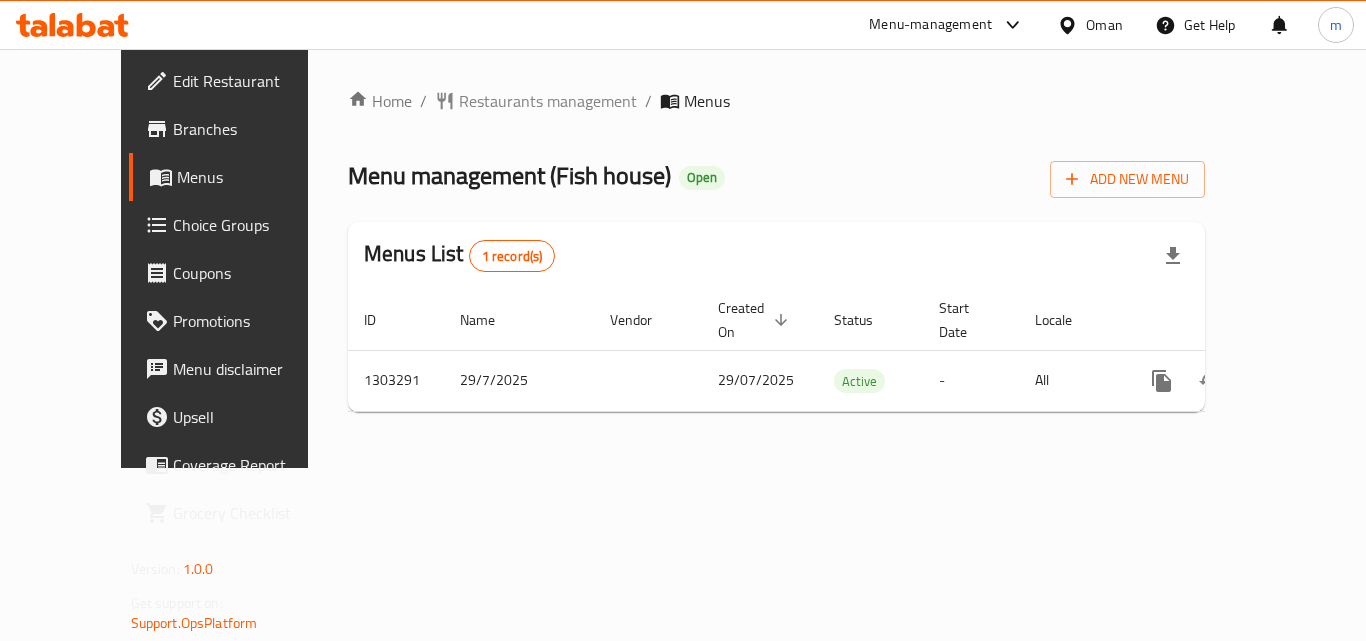 click 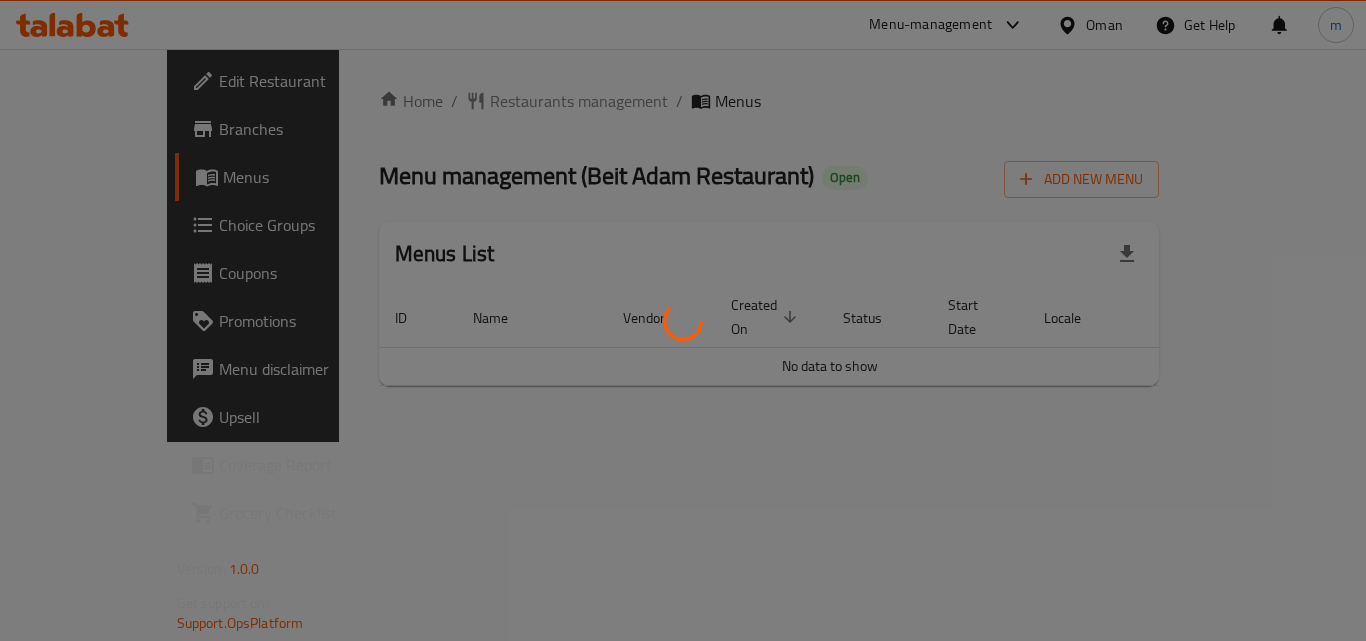 scroll, scrollTop: 0, scrollLeft: 0, axis: both 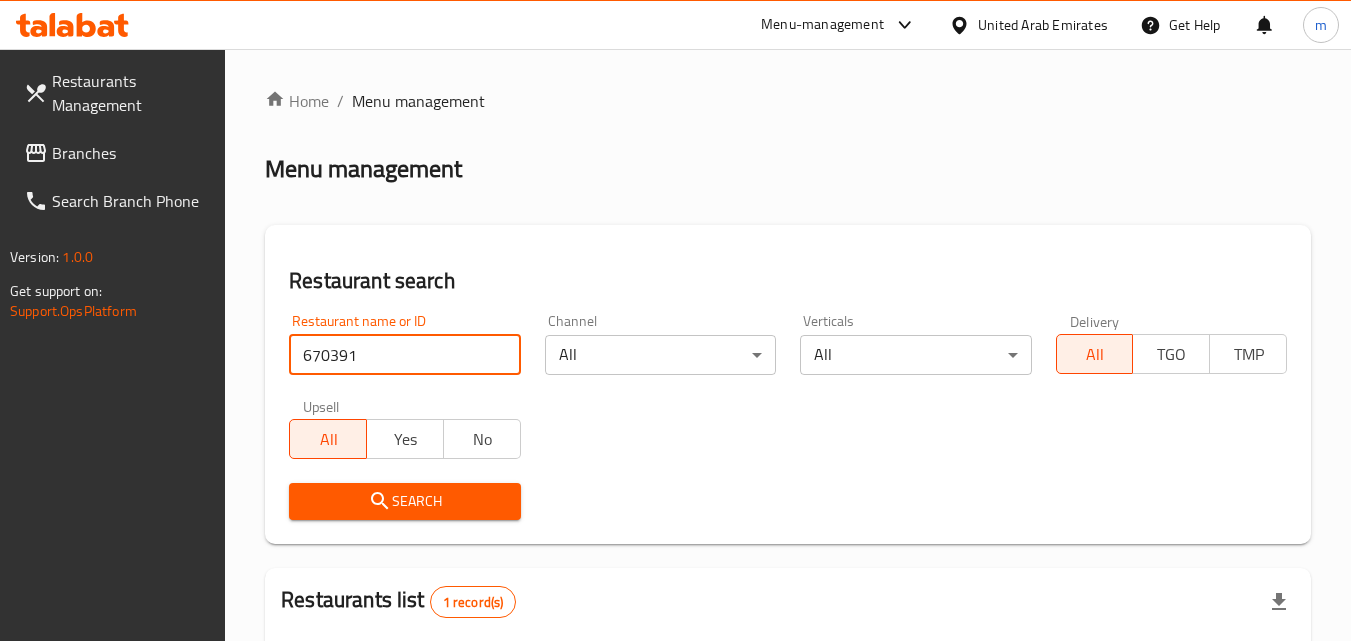 click on "Branches" at bounding box center (131, 153) 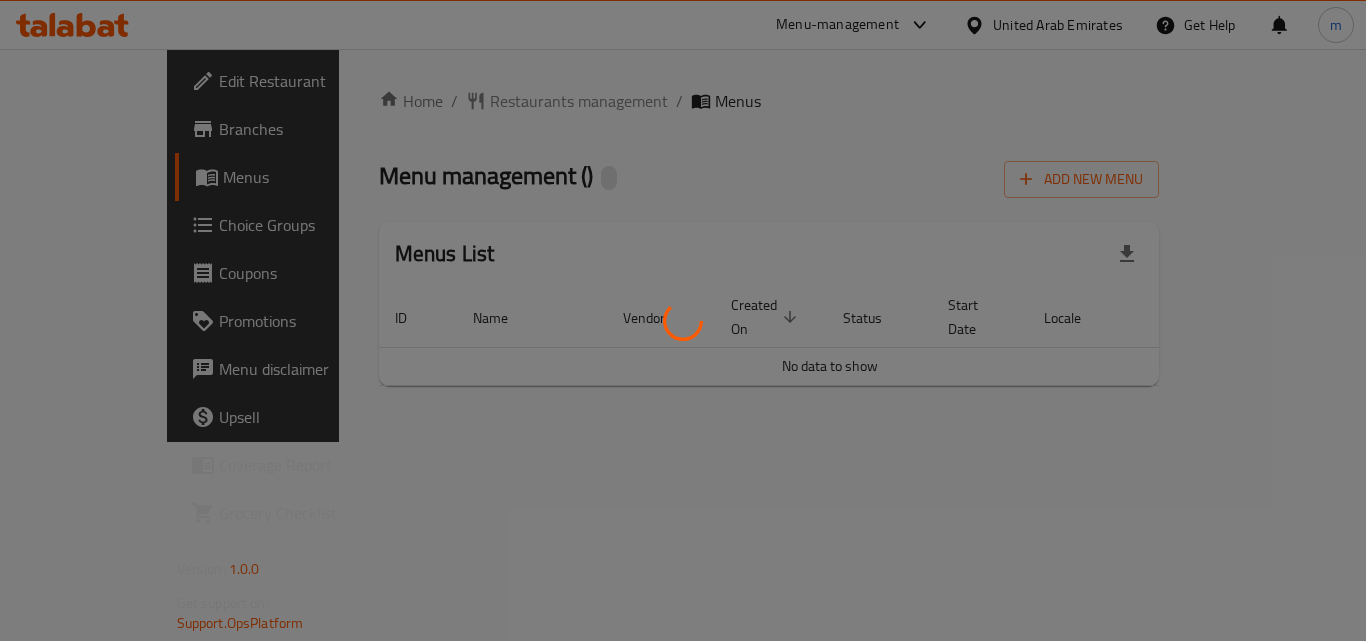scroll, scrollTop: 0, scrollLeft: 0, axis: both 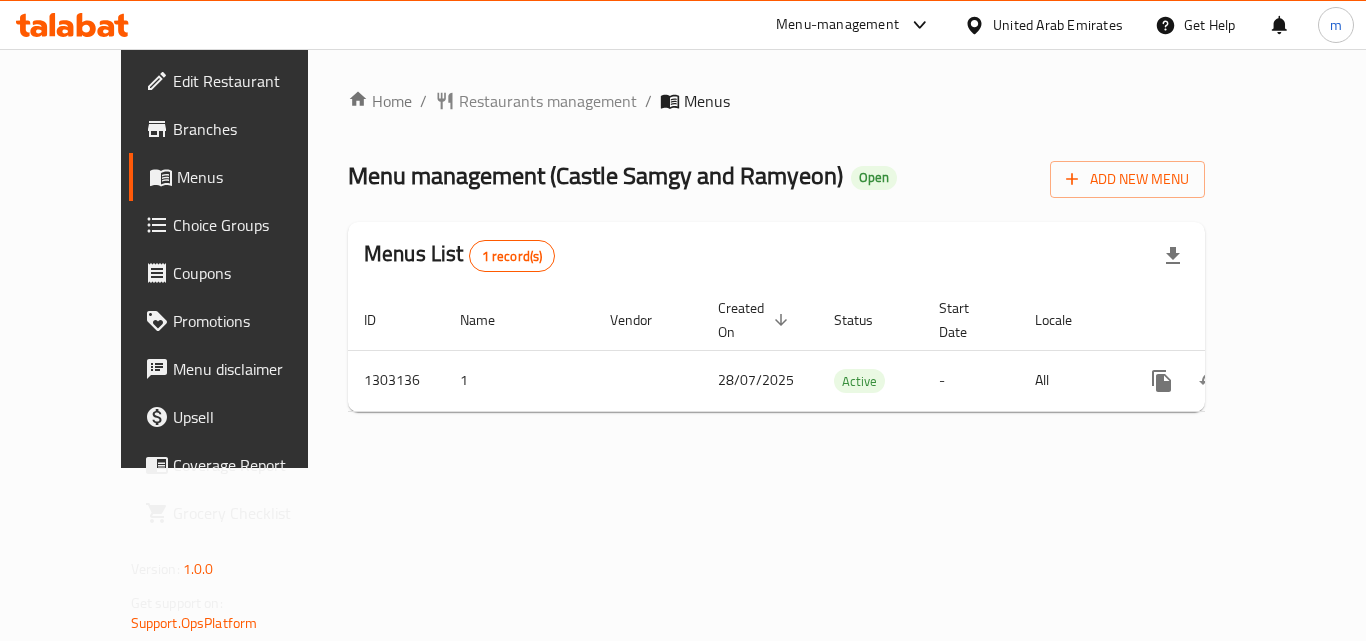 click 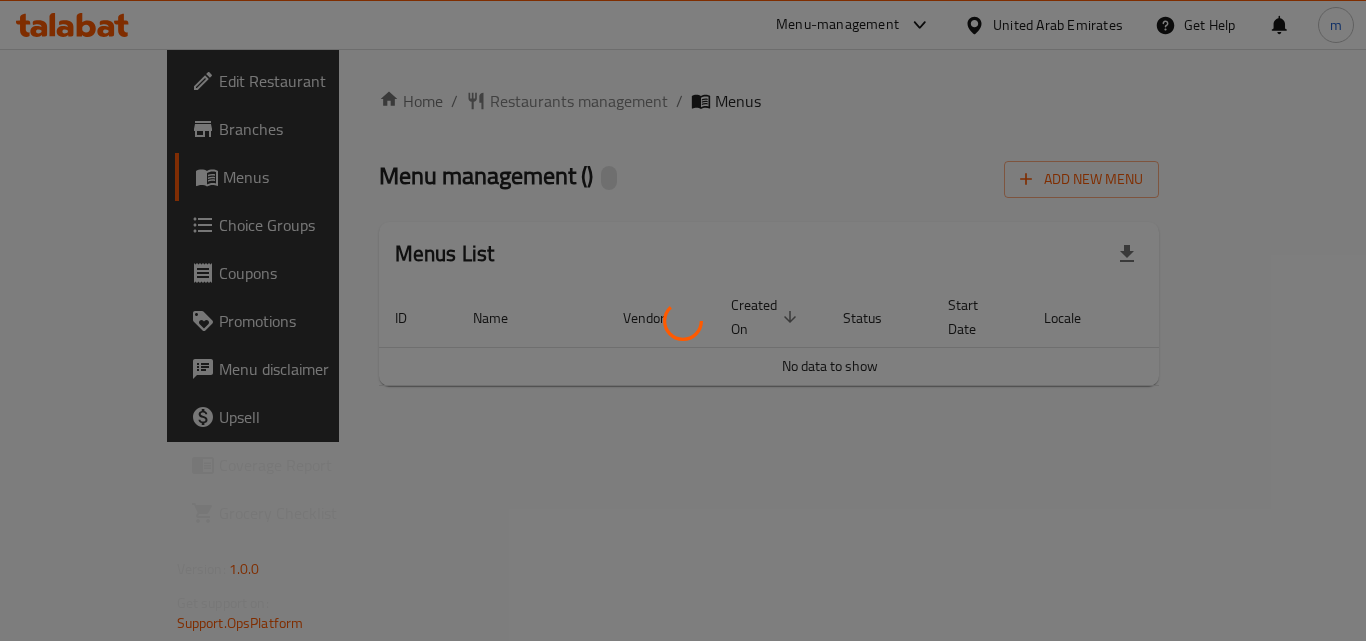 scroll, scrollTop: 0, scrollLeft: 0, axis: both 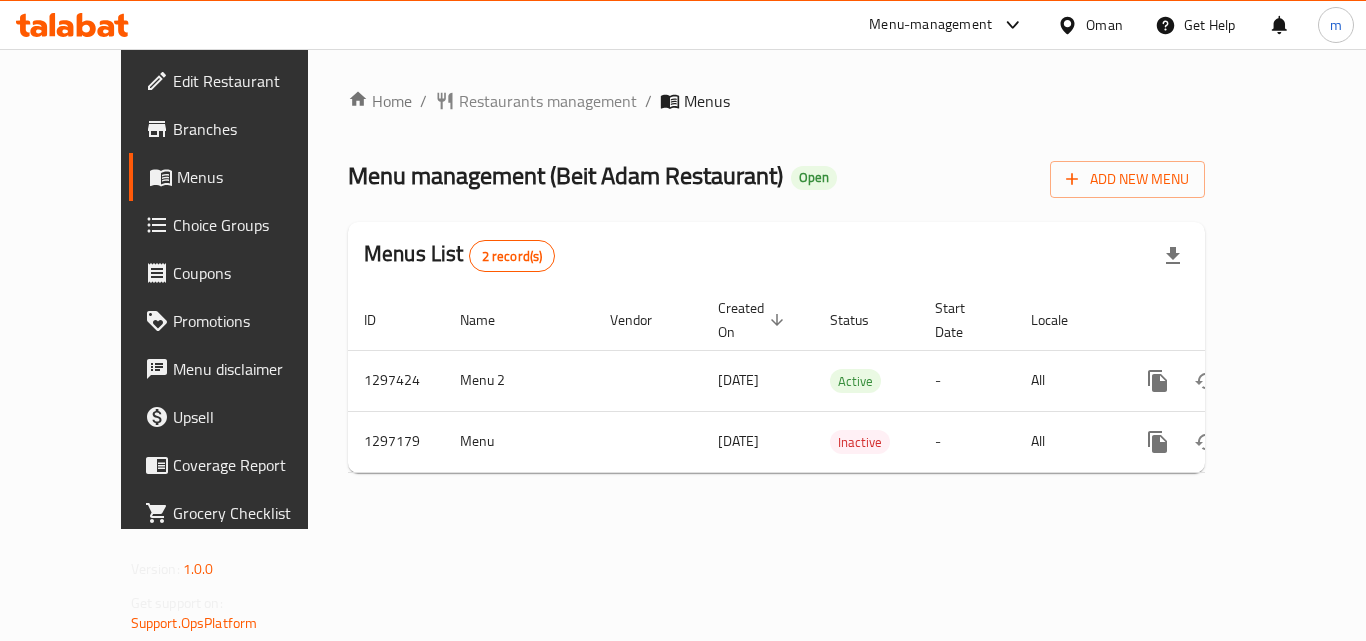 click at bounding box center (72, 25) 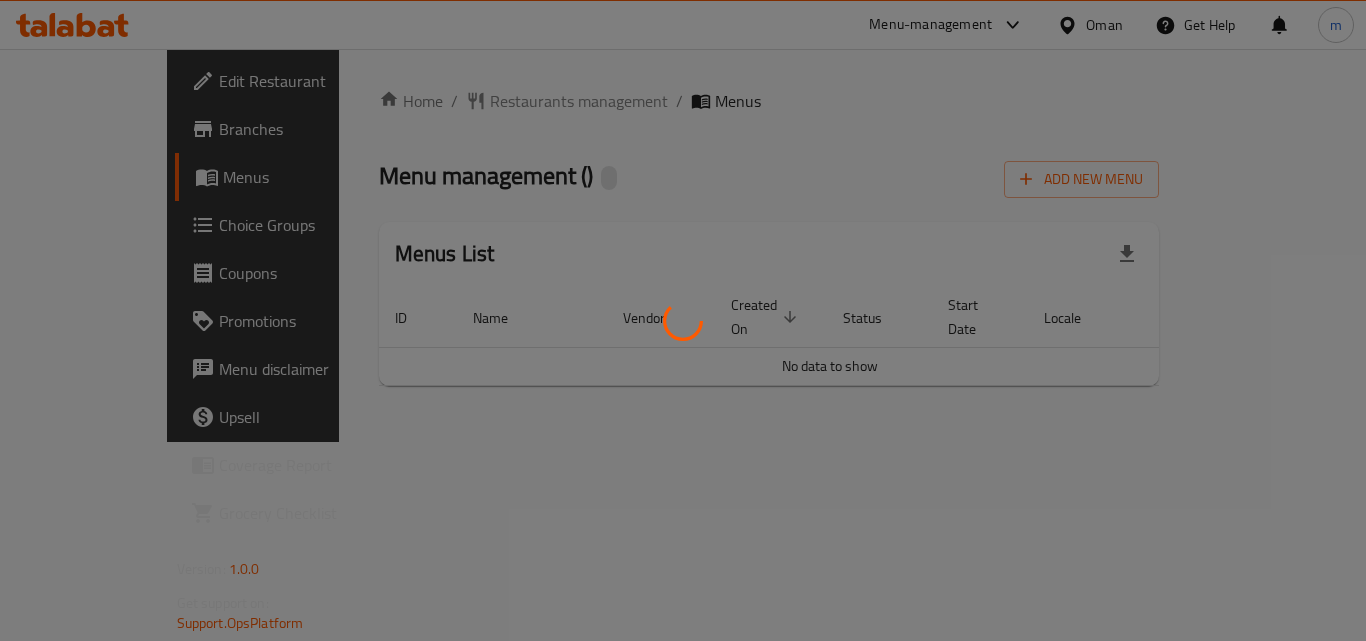 scroll, scrollTop: 0, scrollLeft: 0, axis: both 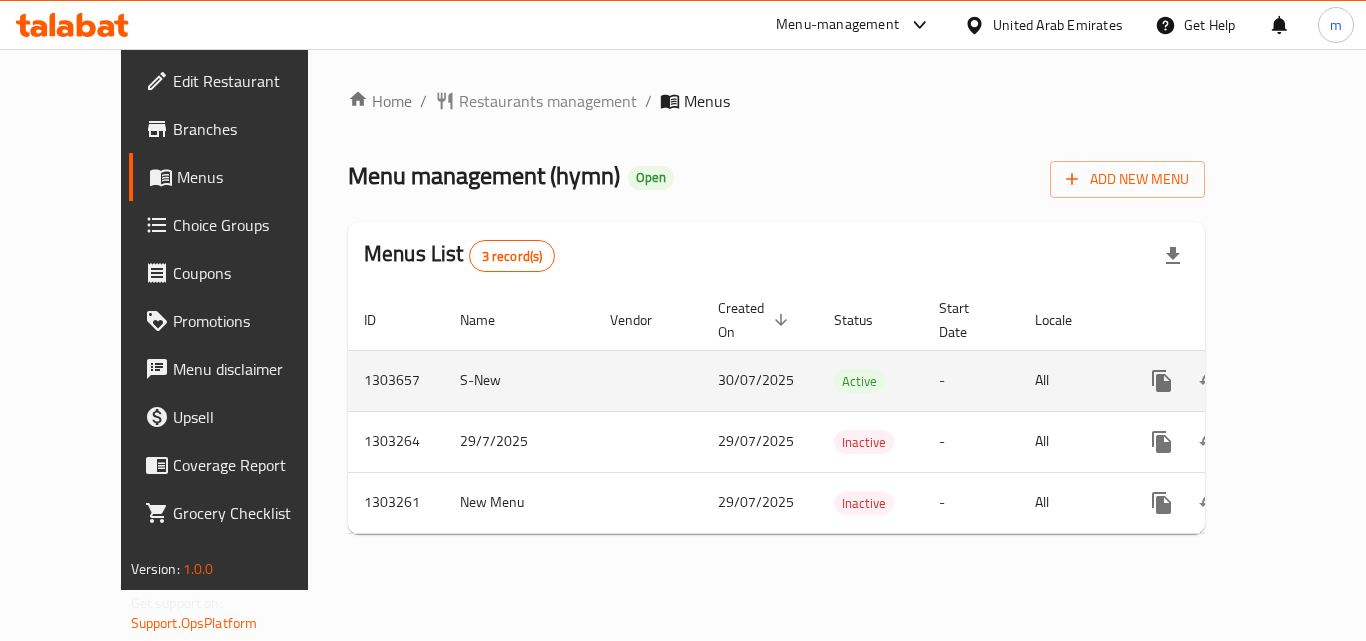 click at bounding box center (648, 380) 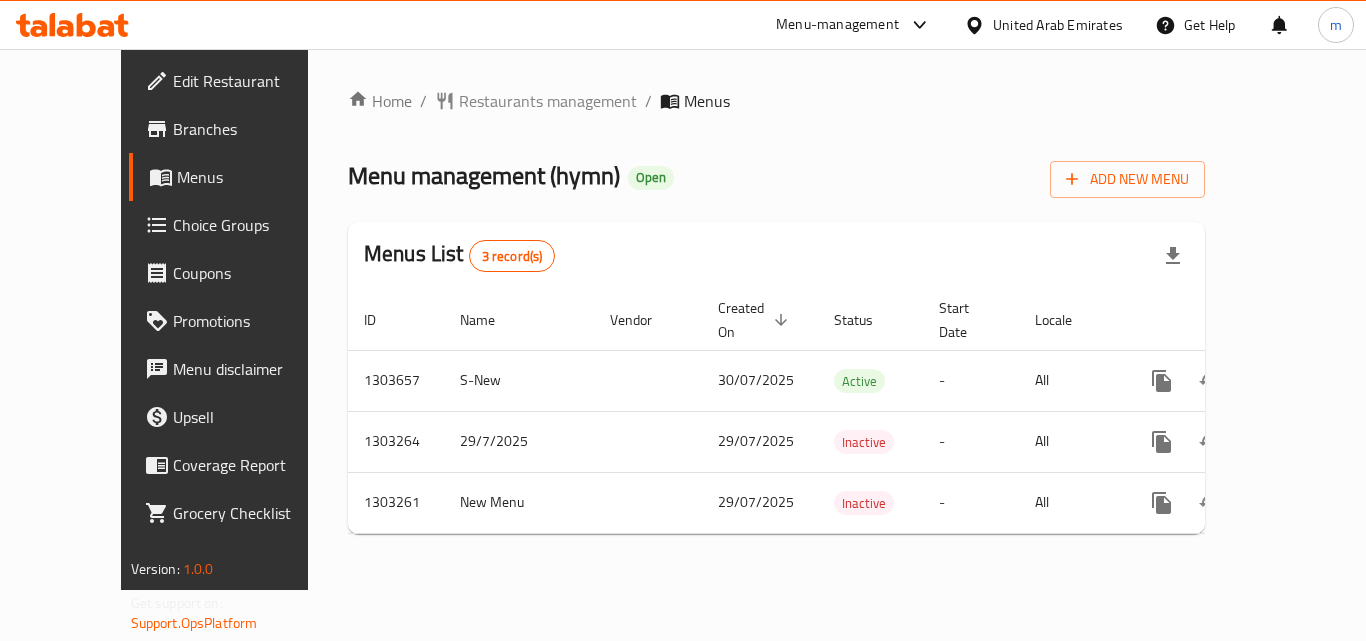 click 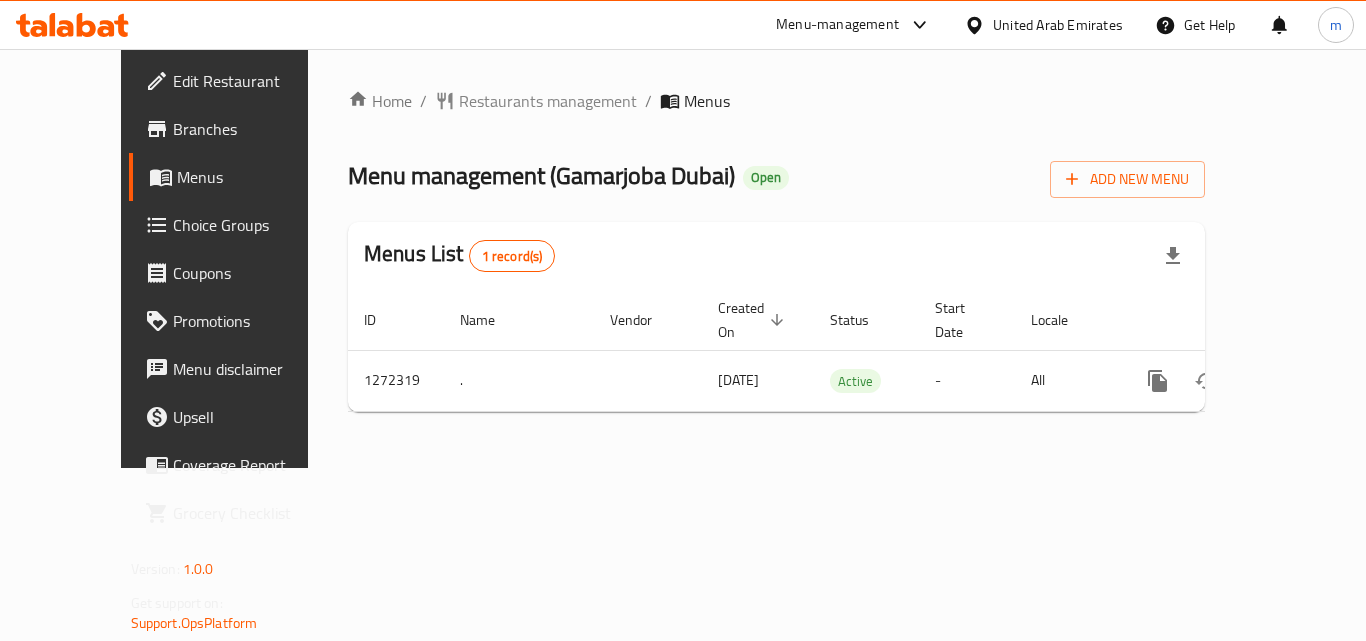 scroll, scrollTop: 0, scrollLeft: 0, axis: both 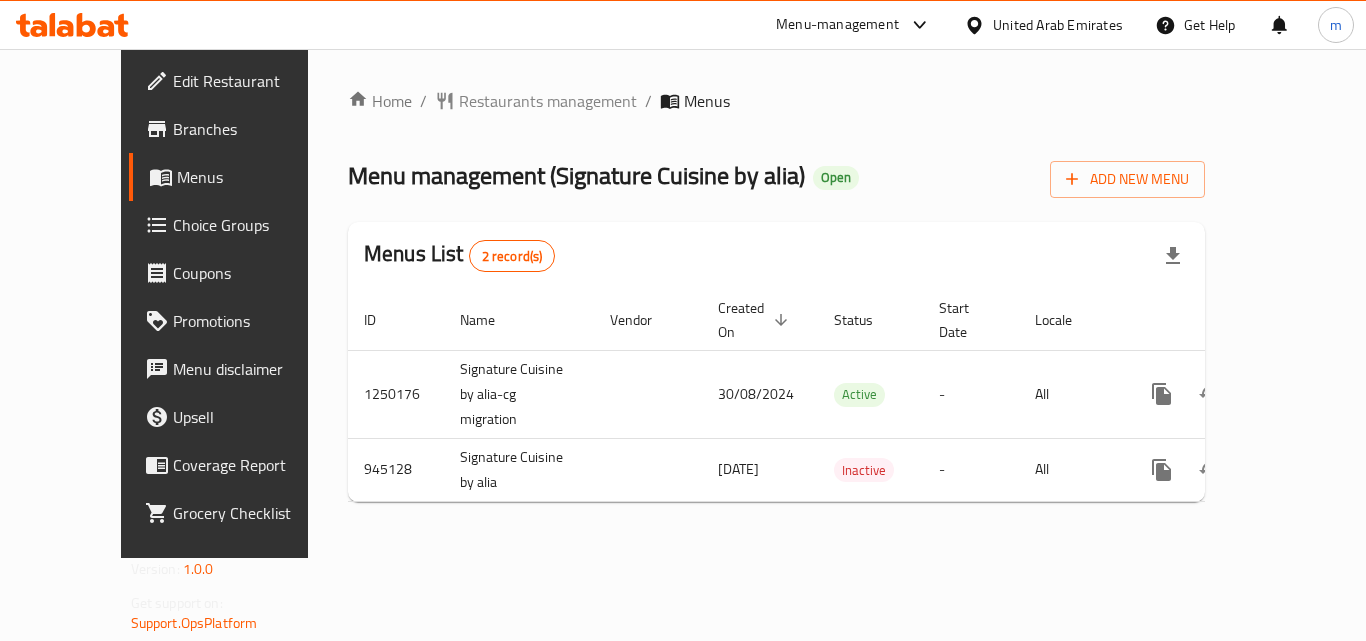 click 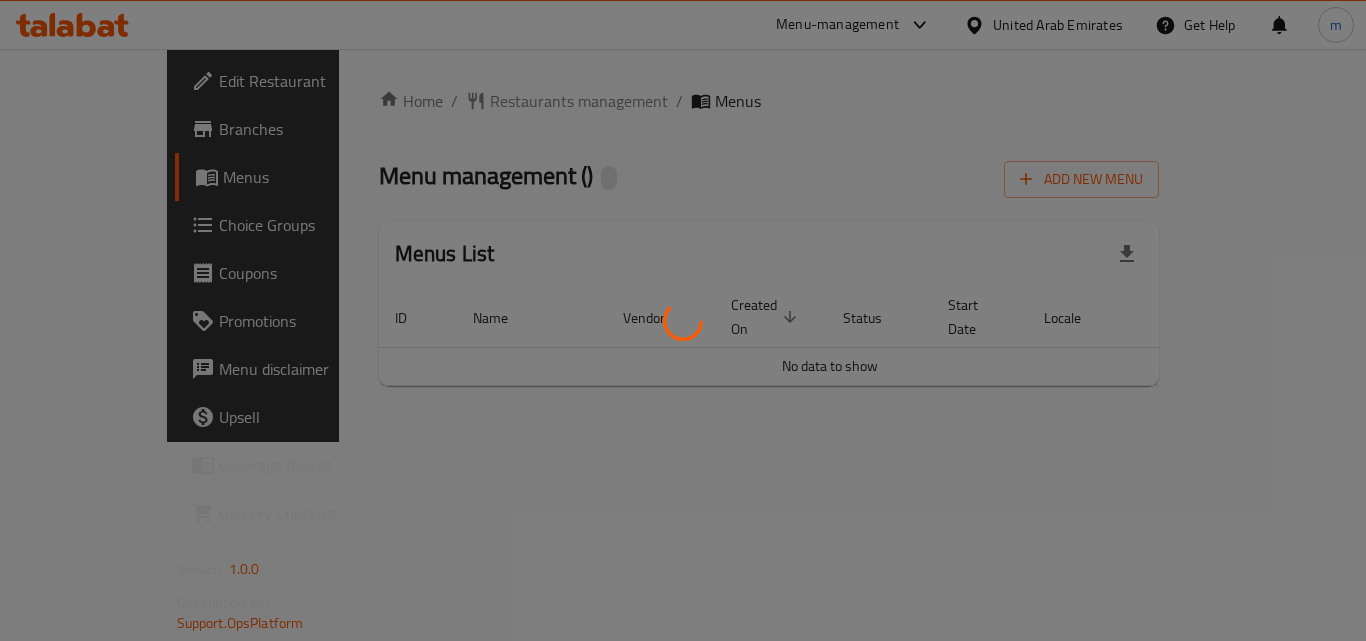 scroll, scrollTop: 0, scrollLeft: 0, axis: both 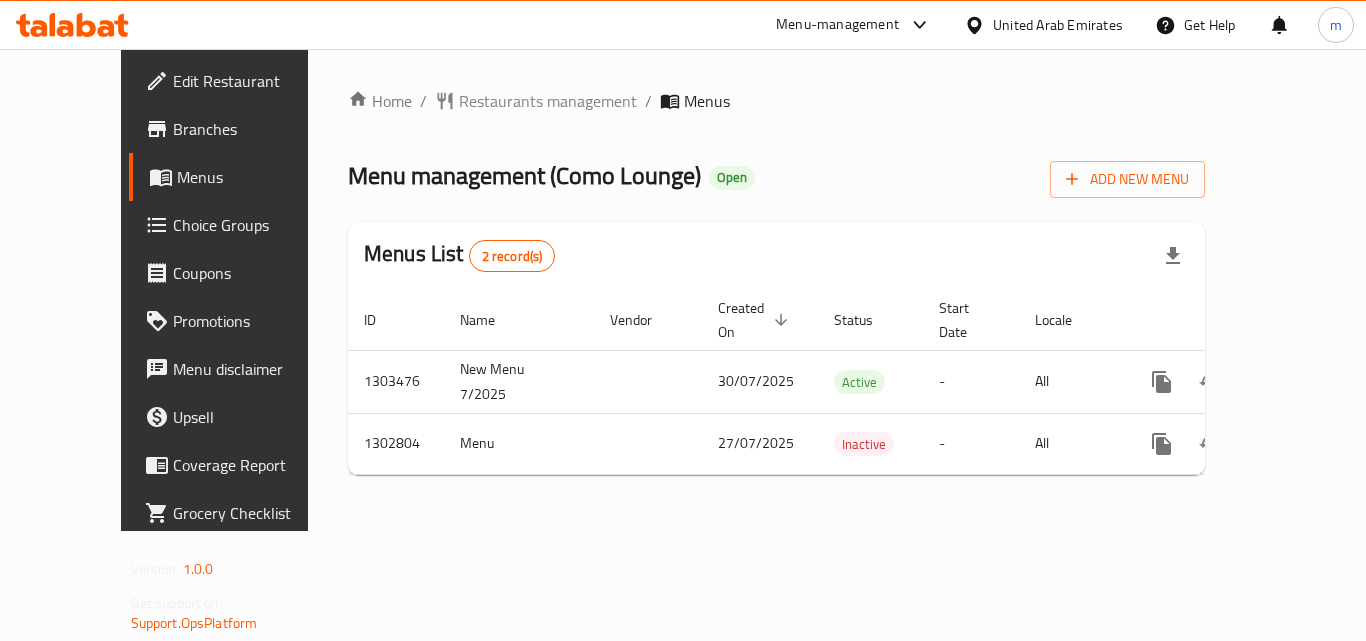 click 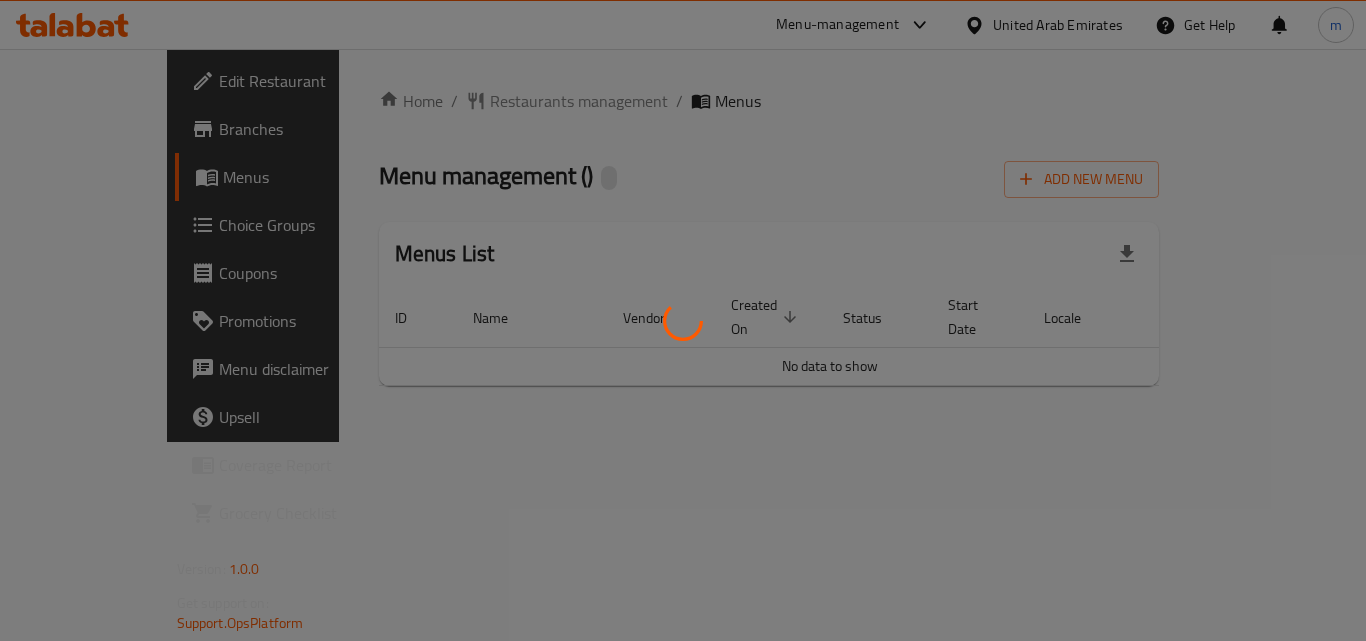 scroll, scrollTop: 0, scrollLeft: 0, axis: both 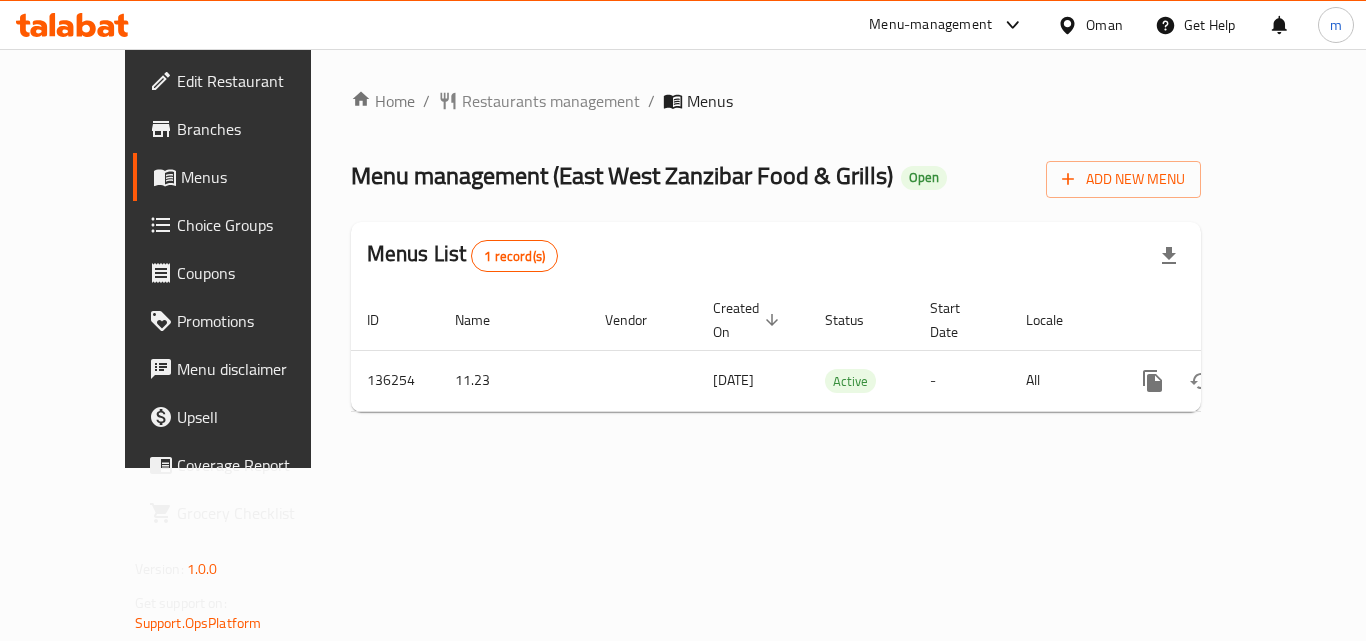 click 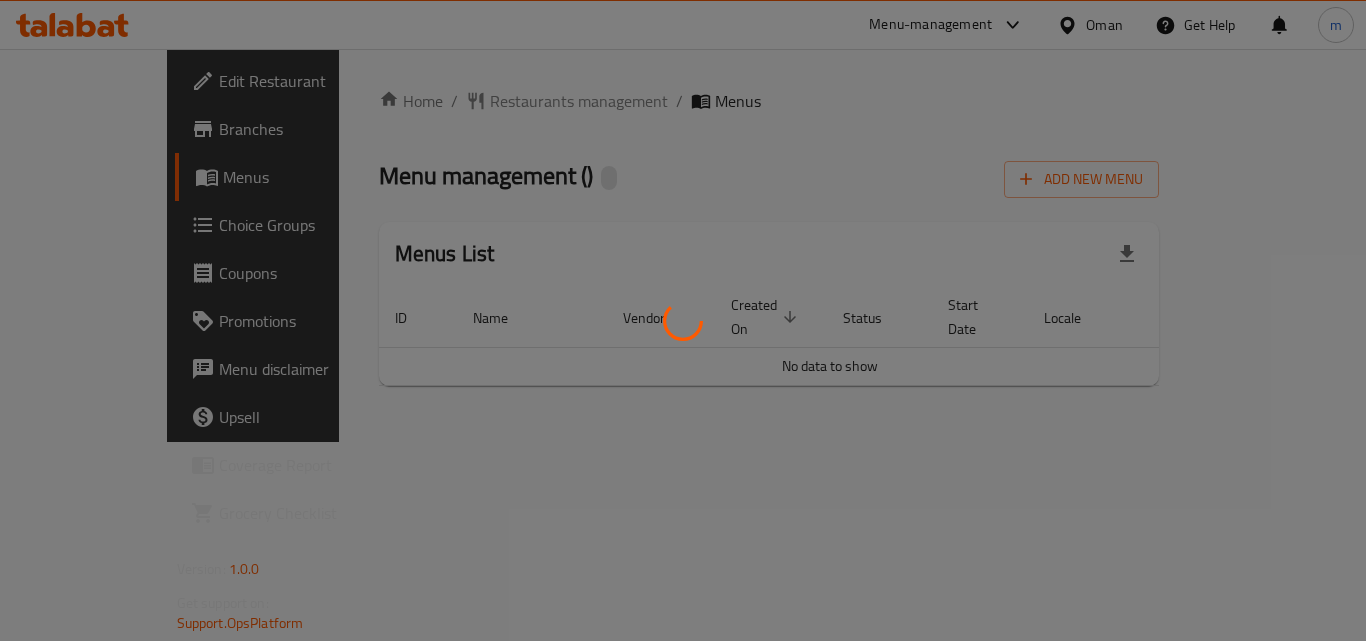 scroll, scrollTop: 0, scrollLeft: 0, axis: both 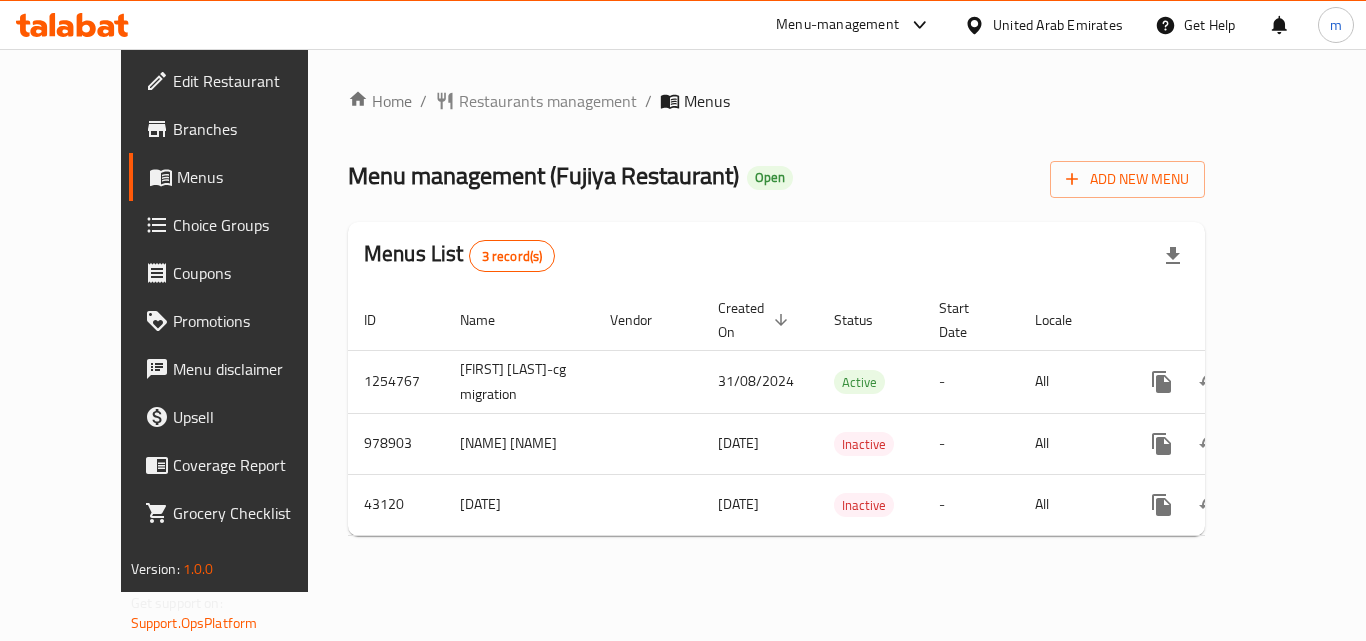 click 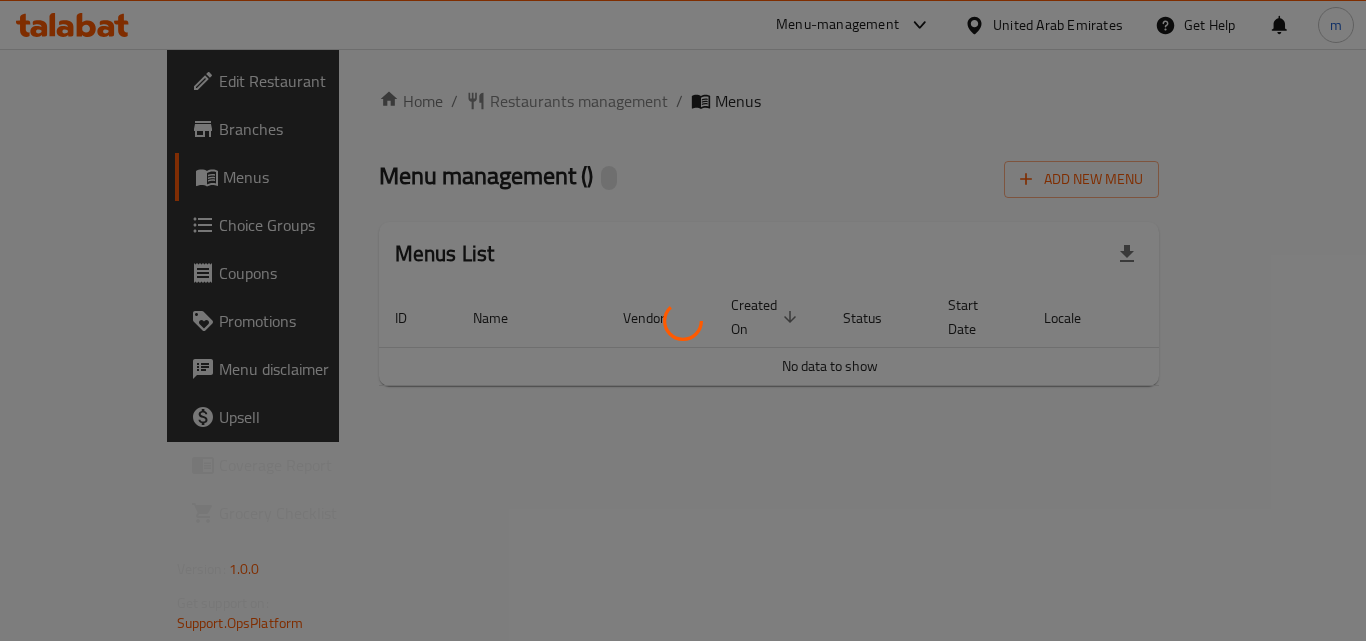 scroll, scrollTop: 0, scrollLeft: 0, axis: both 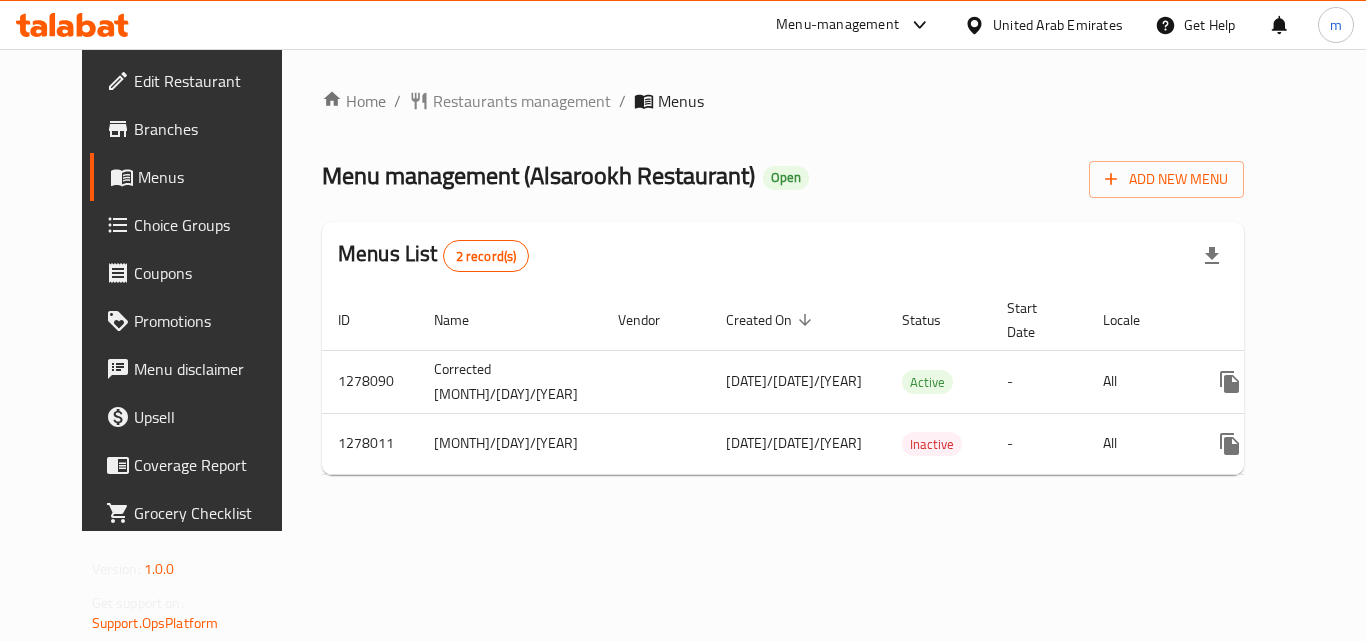 click 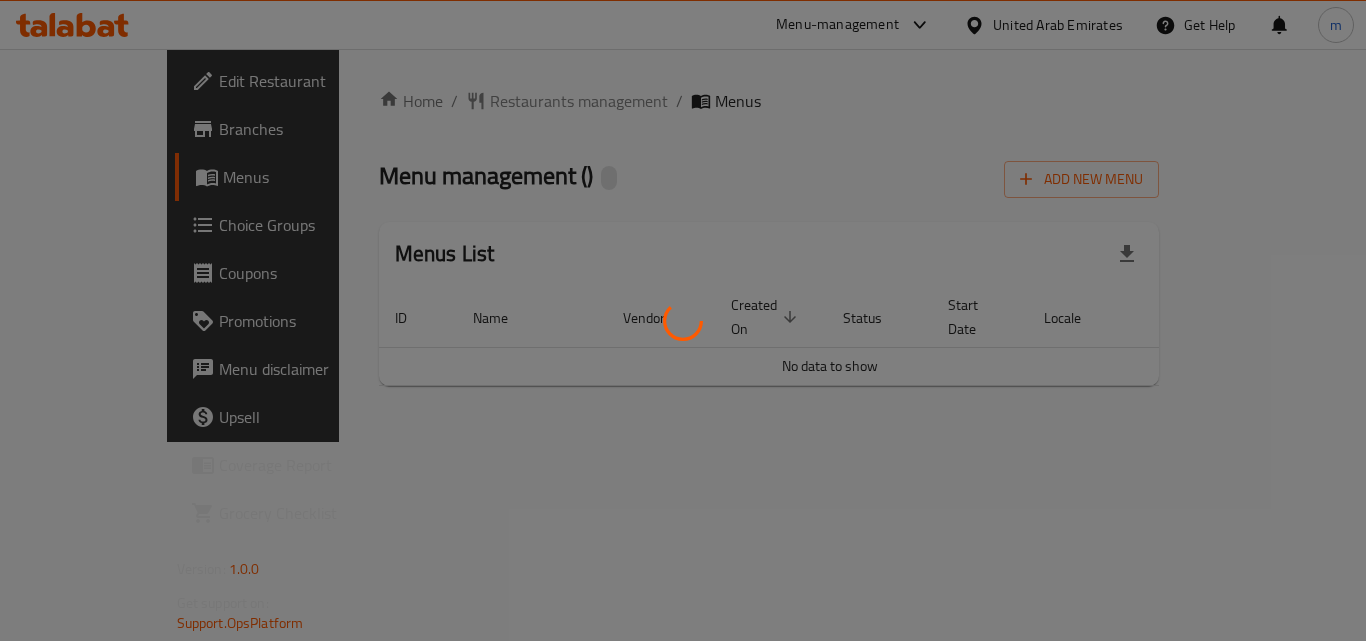 scroll, scrollTop: 0, scrollLeft: 0, axis: both 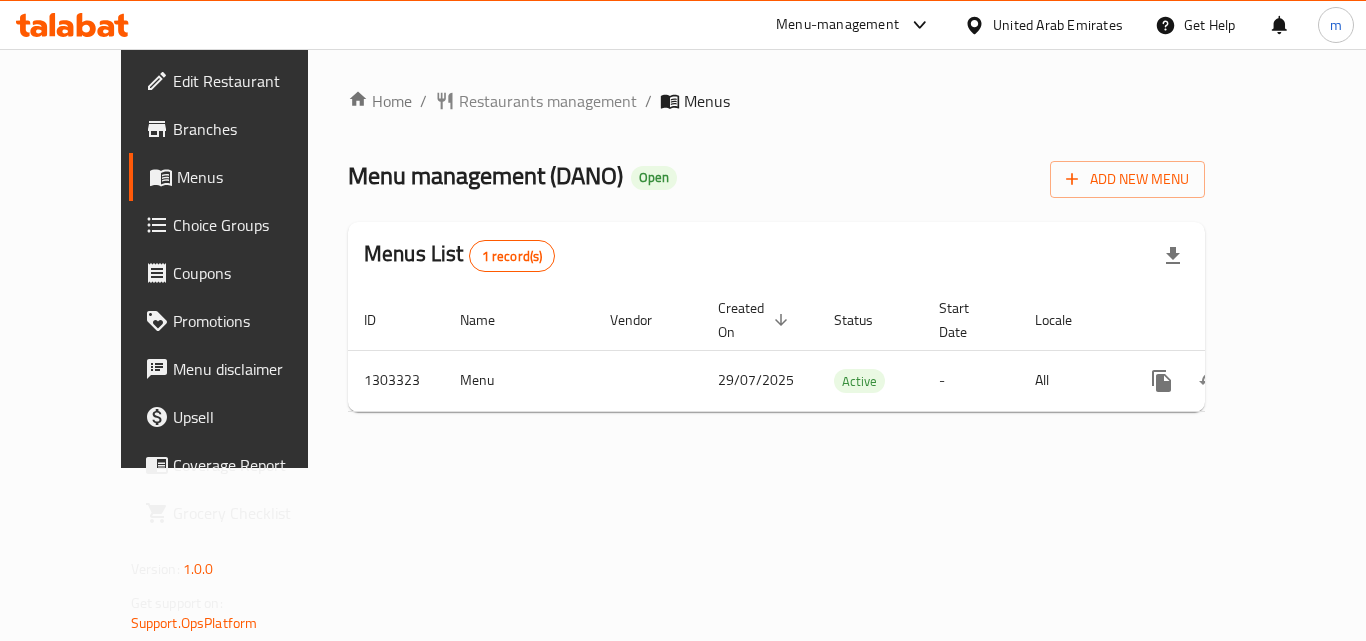 click 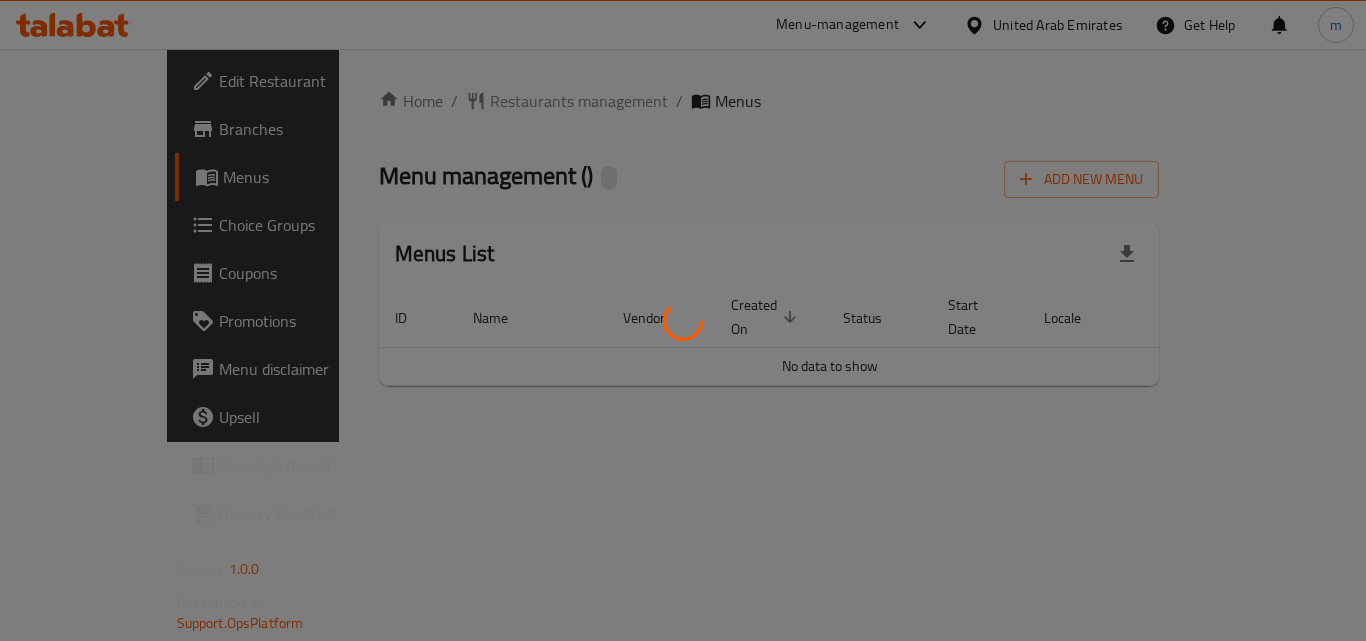 scroll, scrollTop: 0, scrollLeft: 0, axis: both 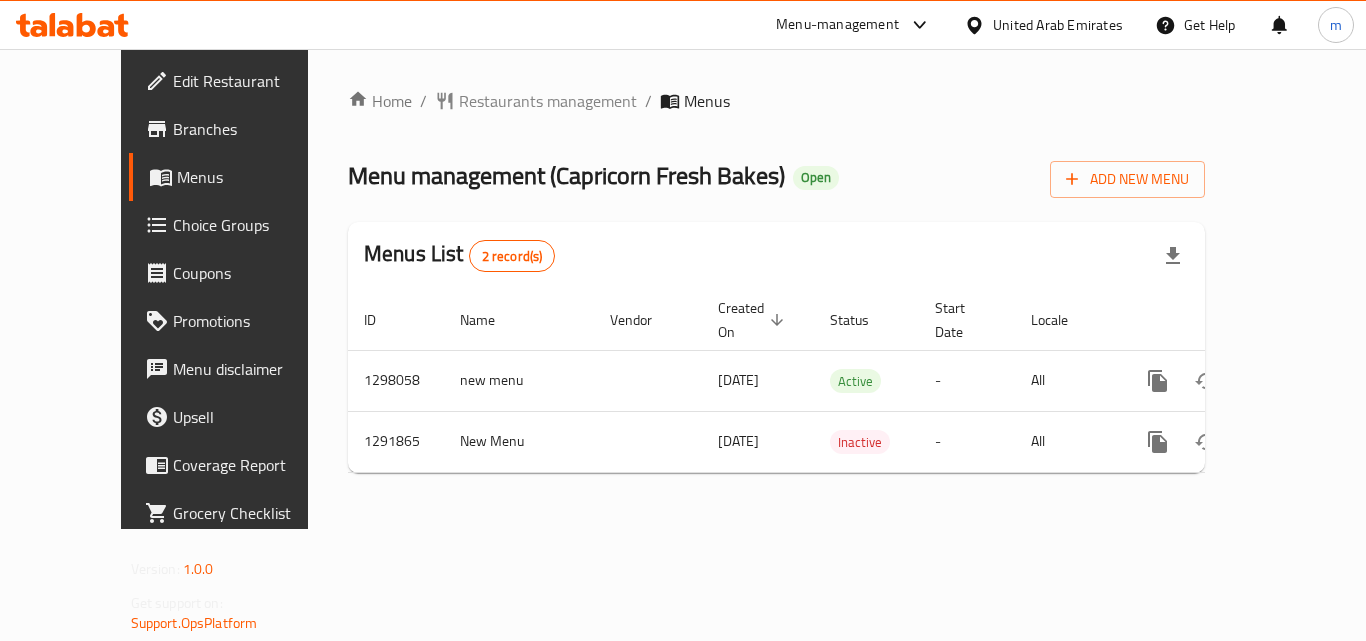 click 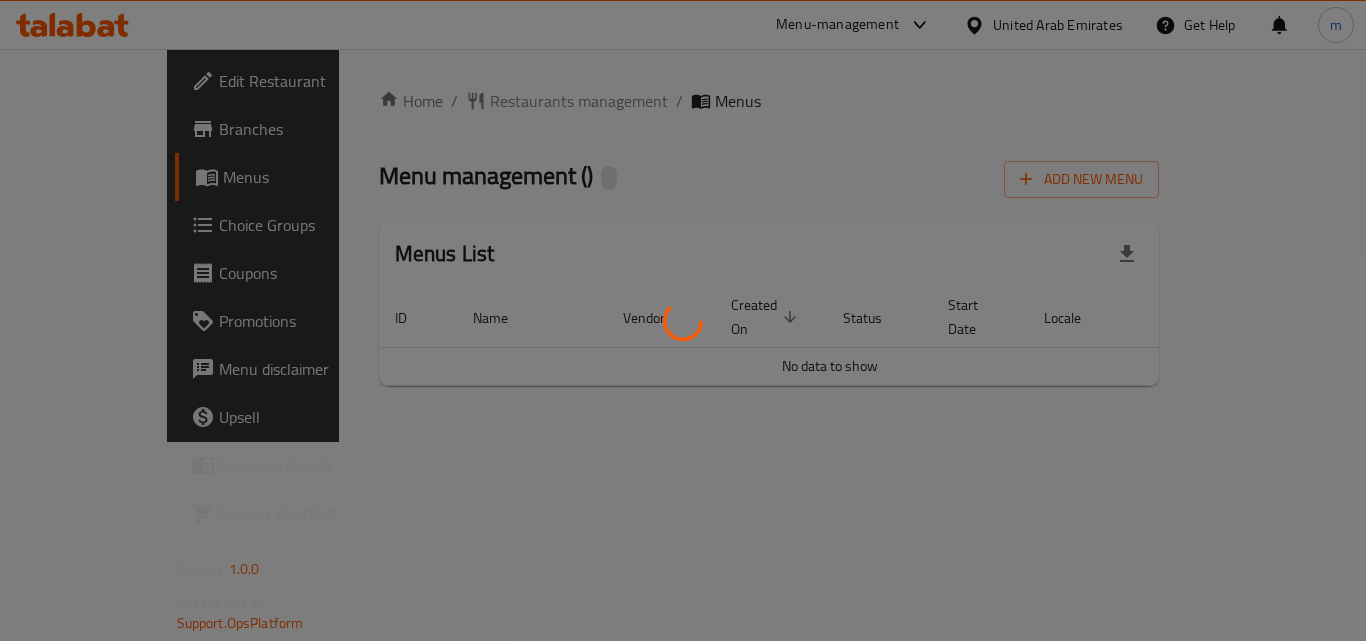 scroll, scrollTop: 0, scrollLeft: 0, axis: both 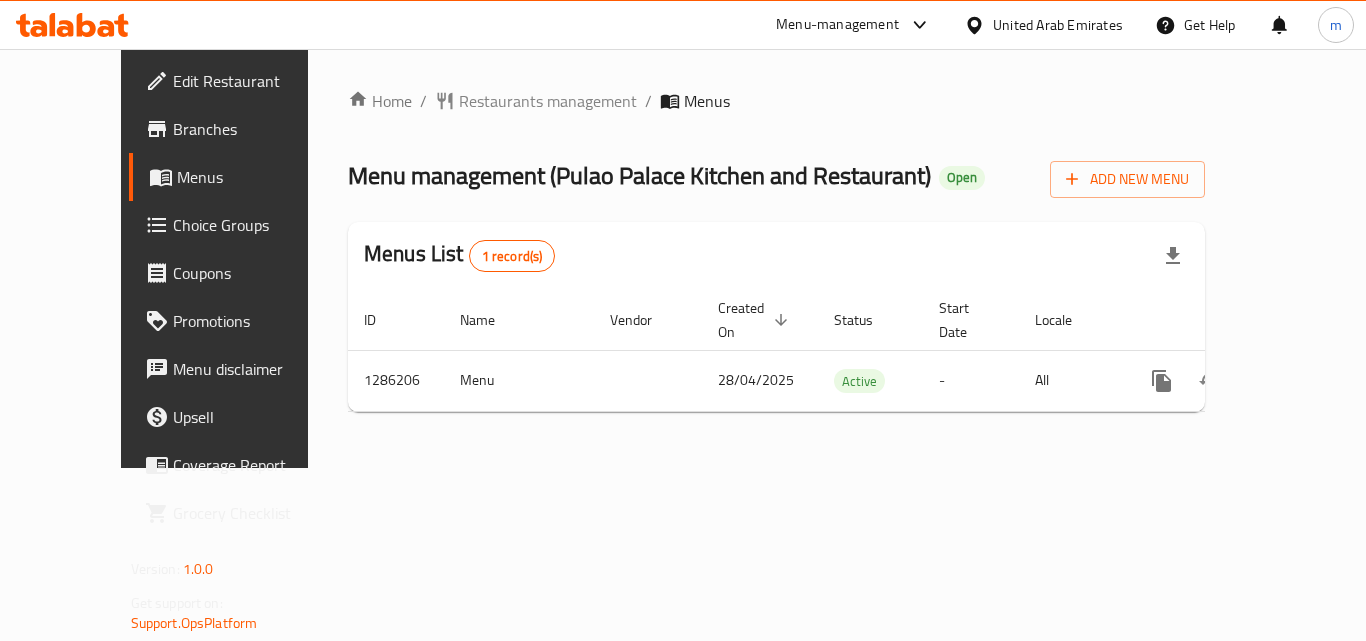 click 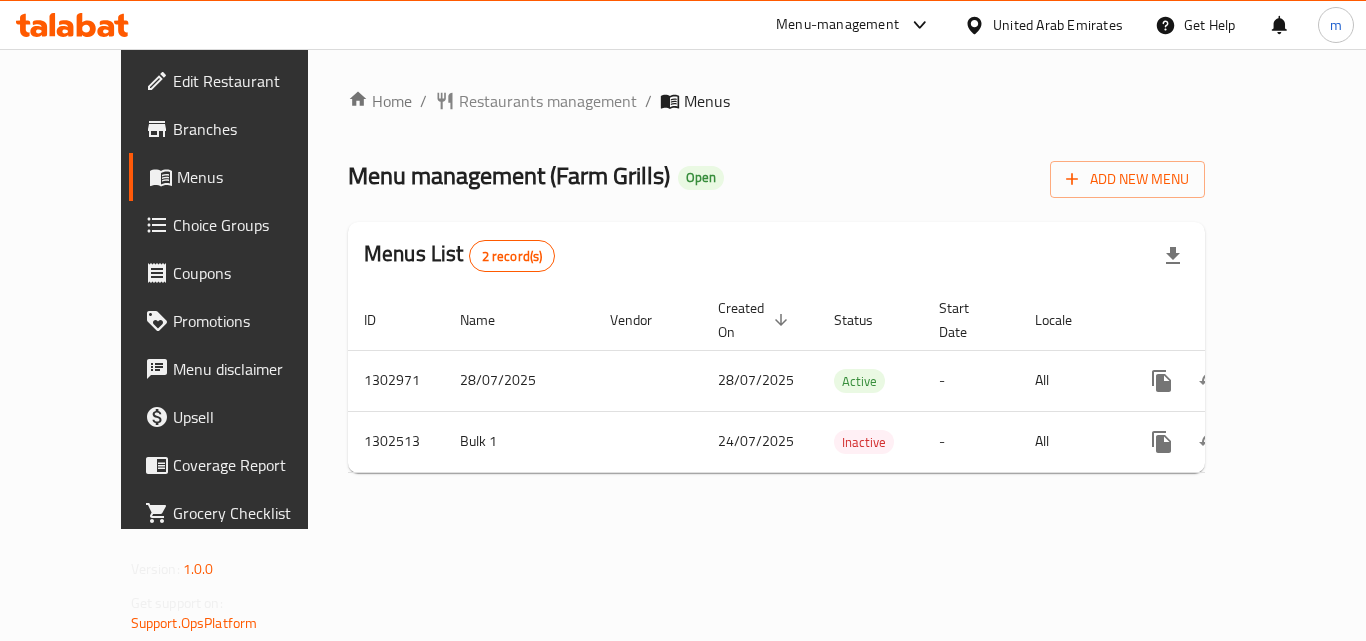 scroll, scrollTop: 0, scrollLeft: 0, axis: both 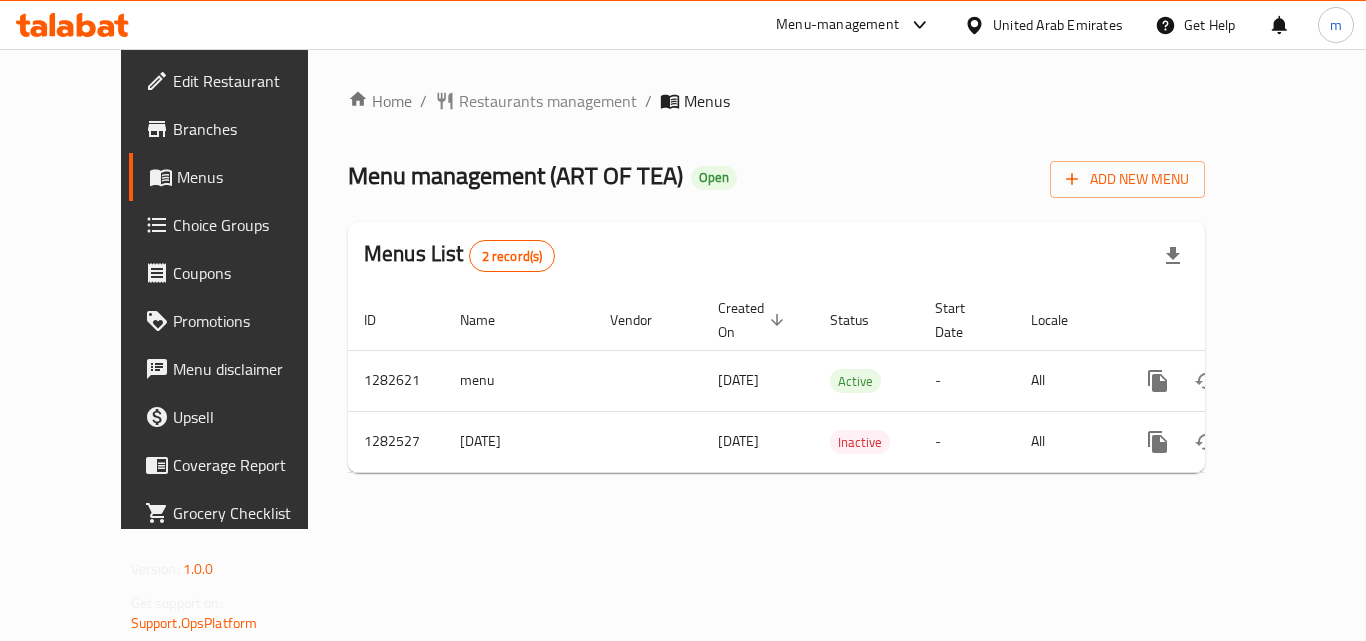 click 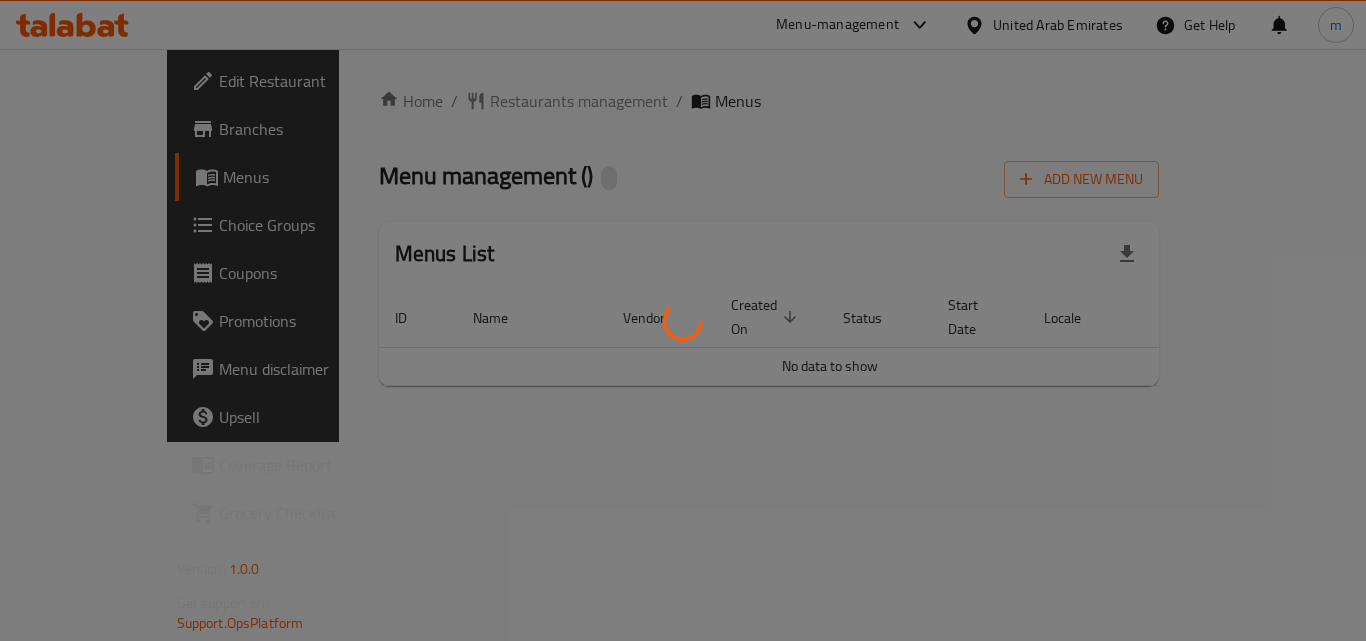 scroll, scrollTop: 0, scrollLeft: 0, axis: both 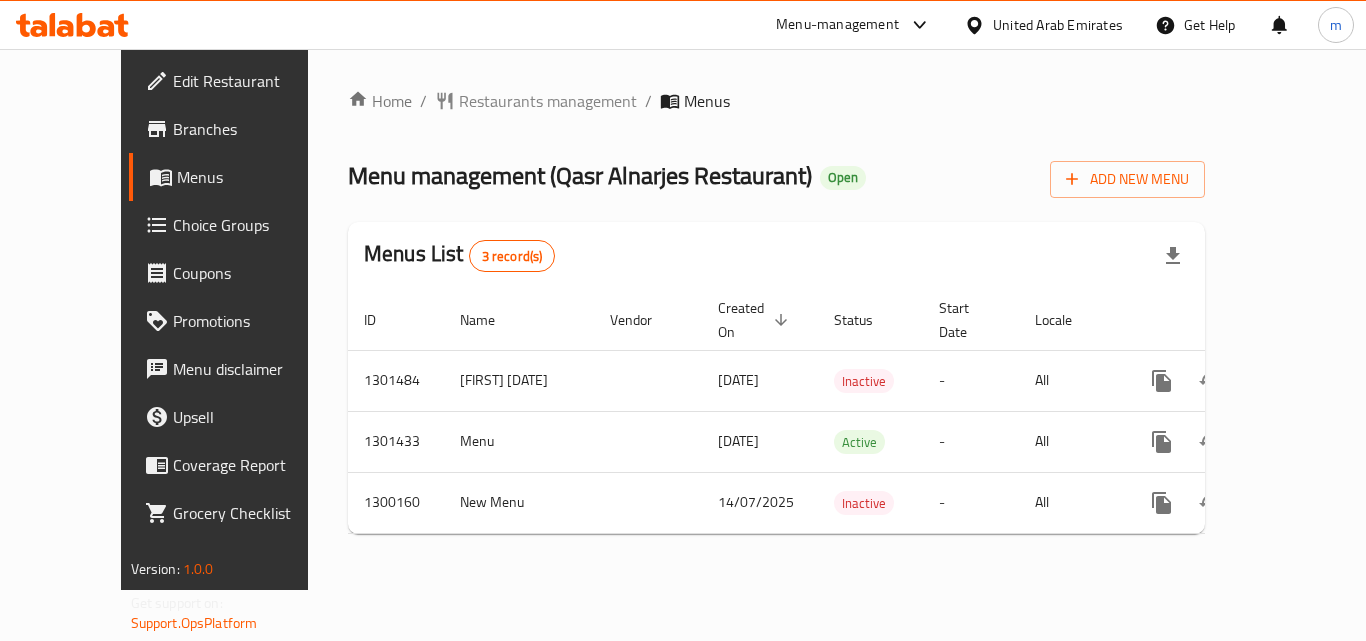 click 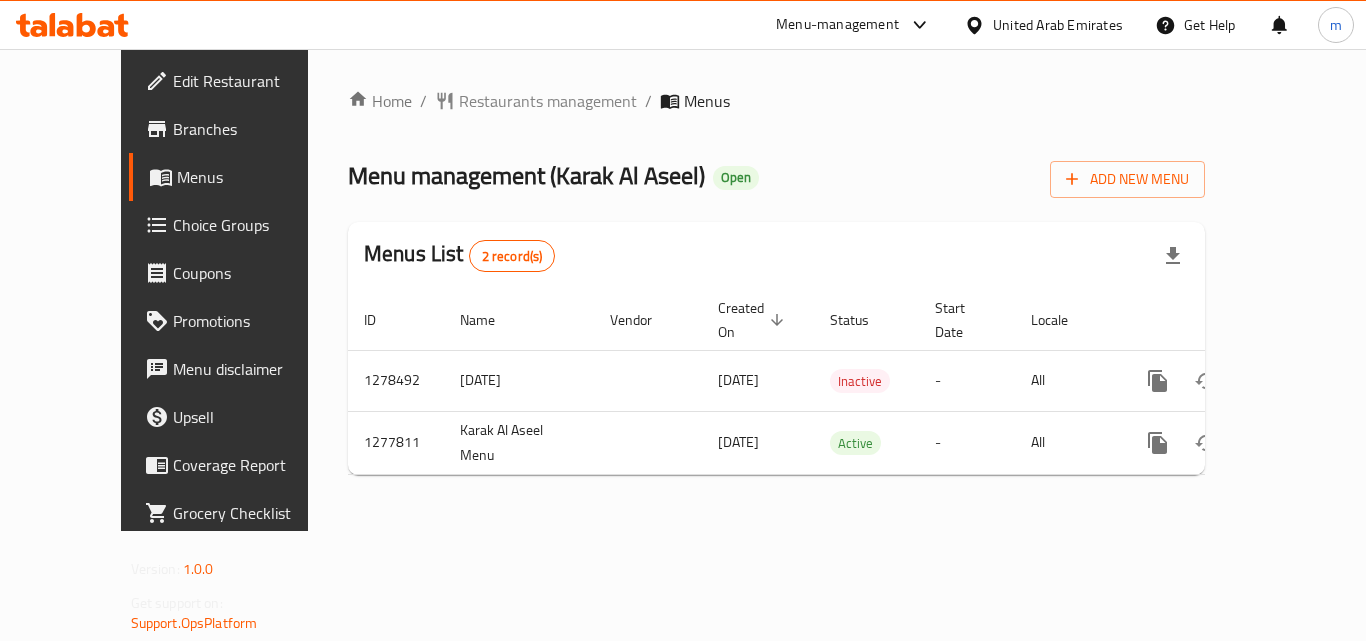 scroll, scrollTop: 0, scrollLeft: 0, axis: both 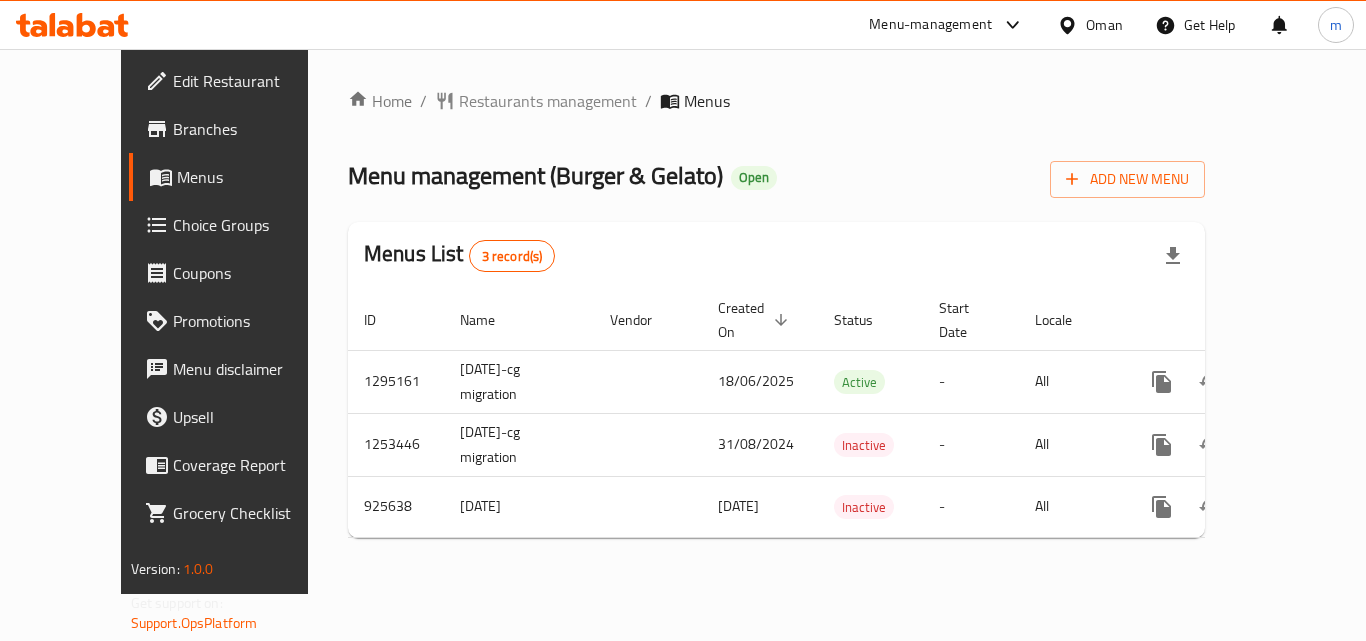 click 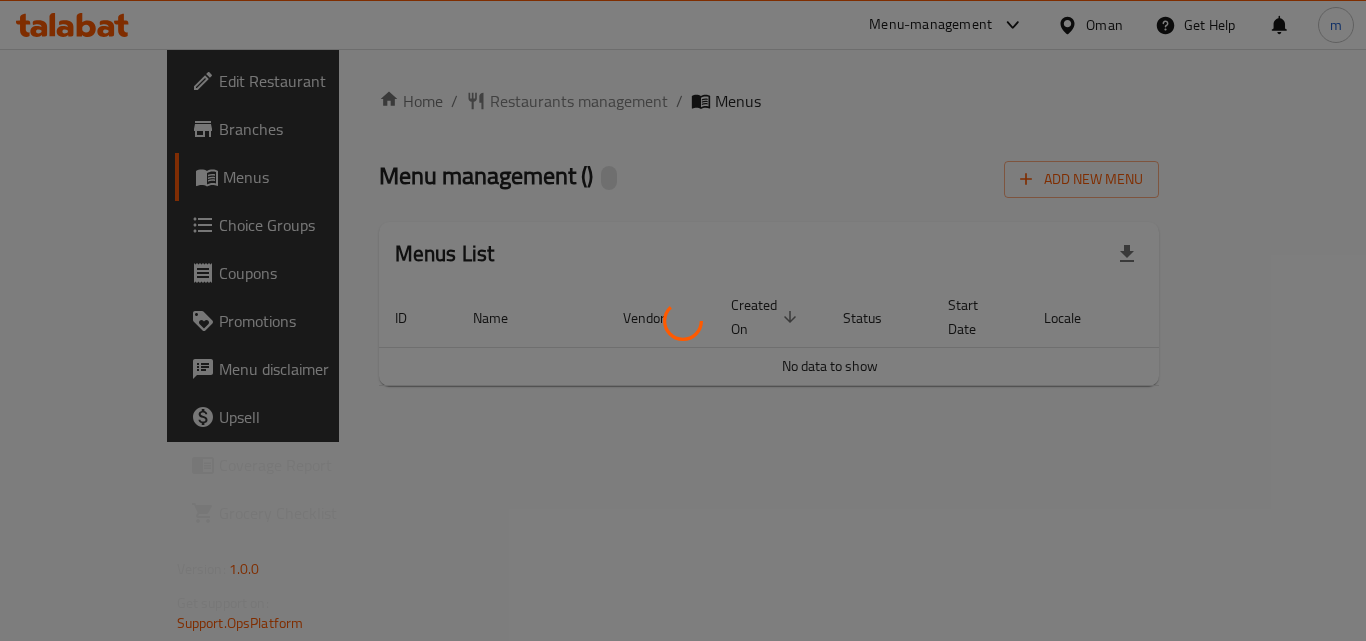 scroll, scrollTop: 0, scrollLeft: 0, axis: both 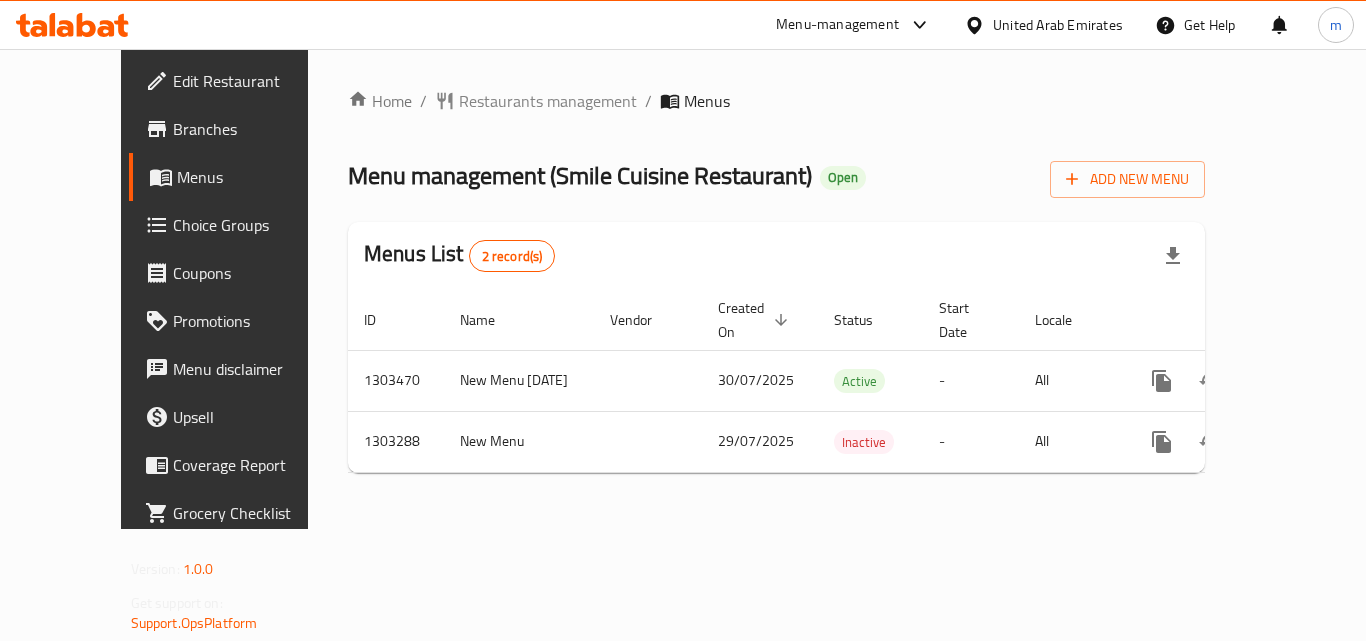 click 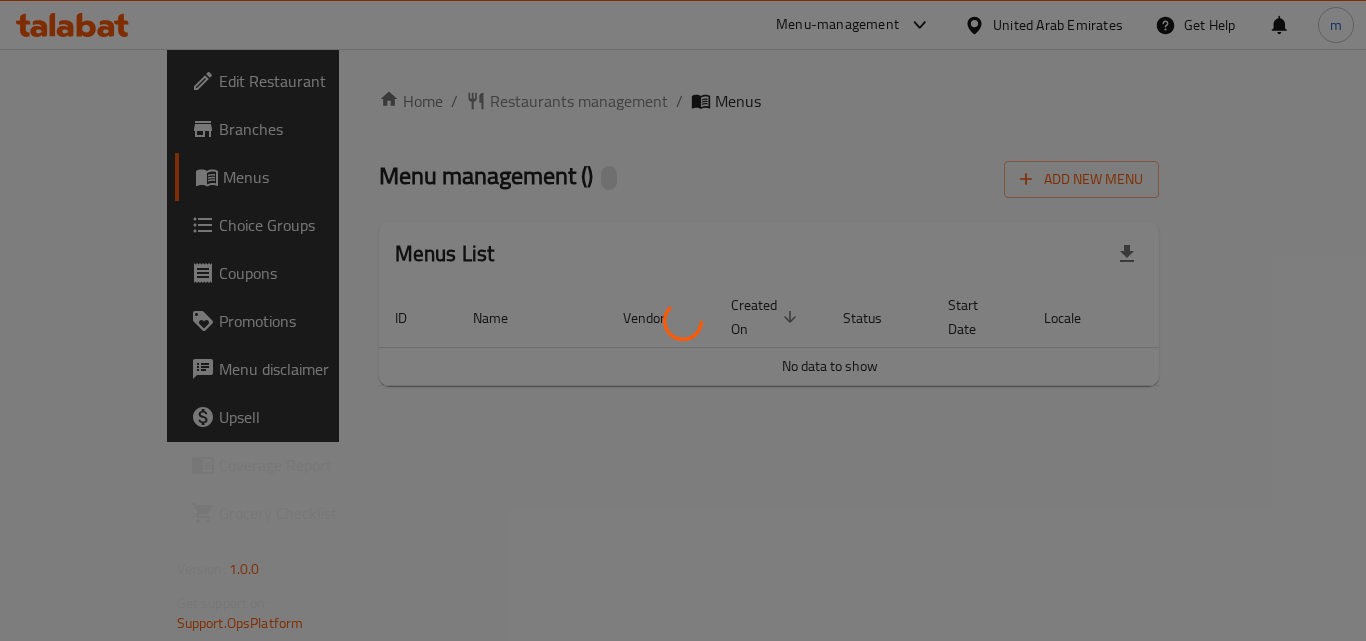 scroll, scrollTop: 0, scrollLeft: 0, axis: both 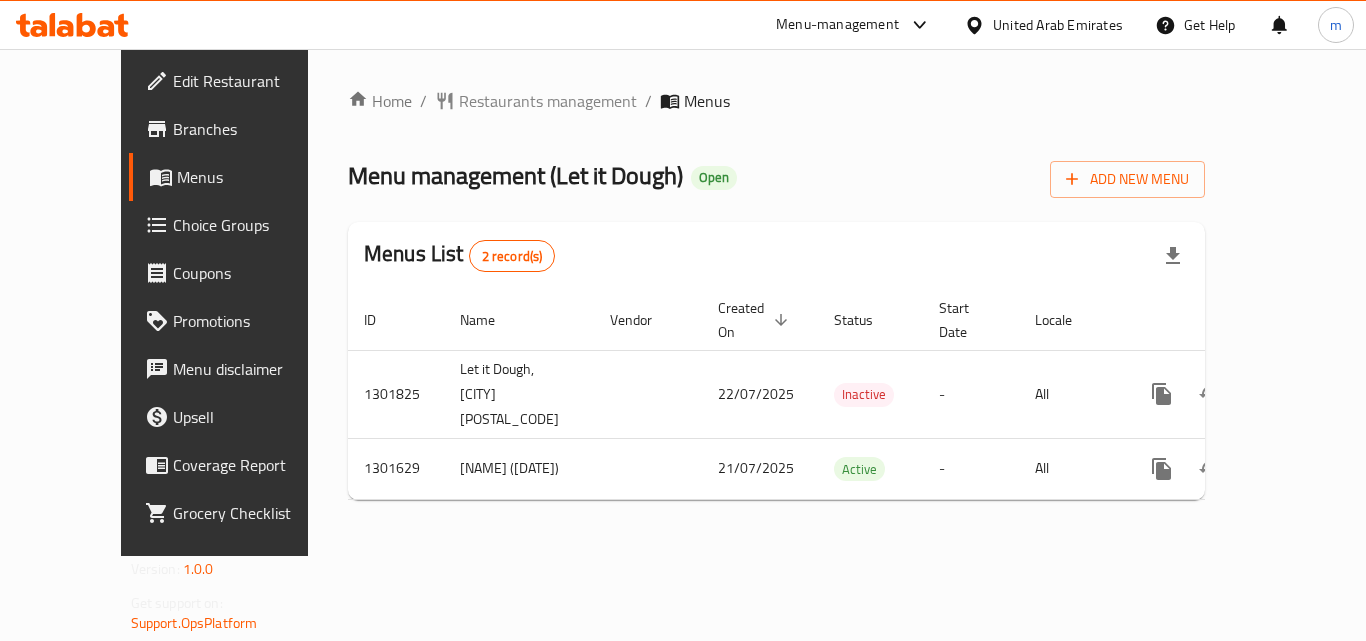click 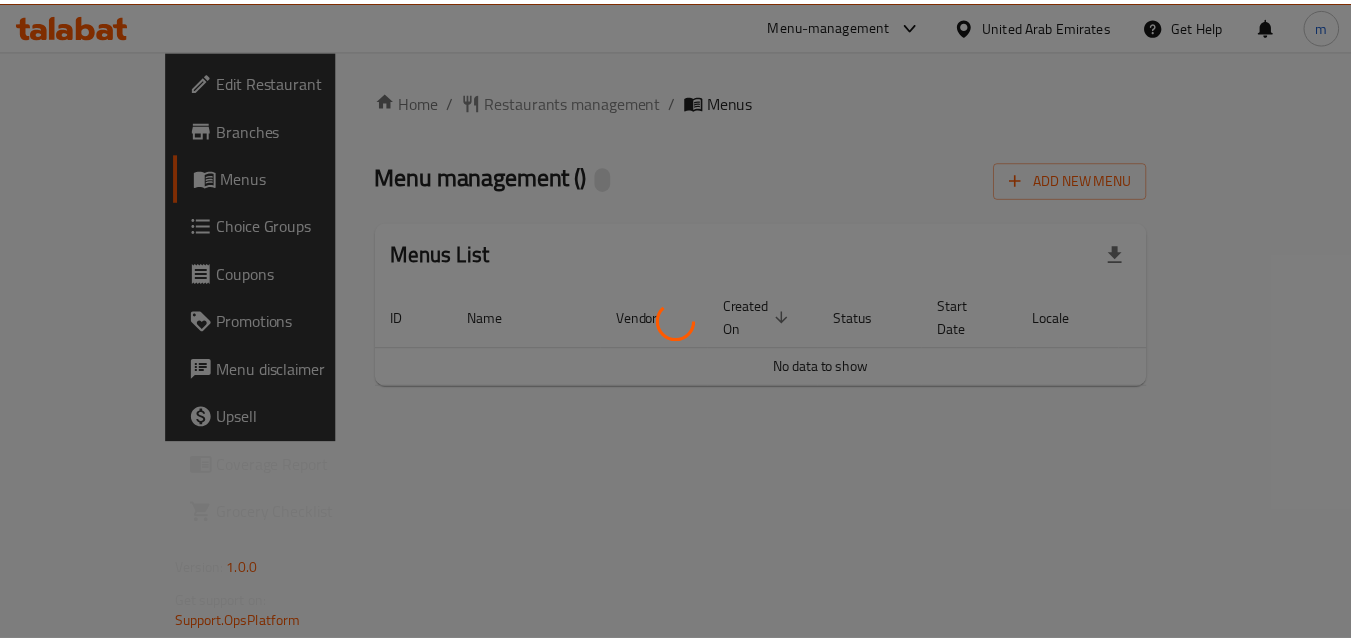 scroll, scrollTop: 0, scrollLeft: 0, axis: both 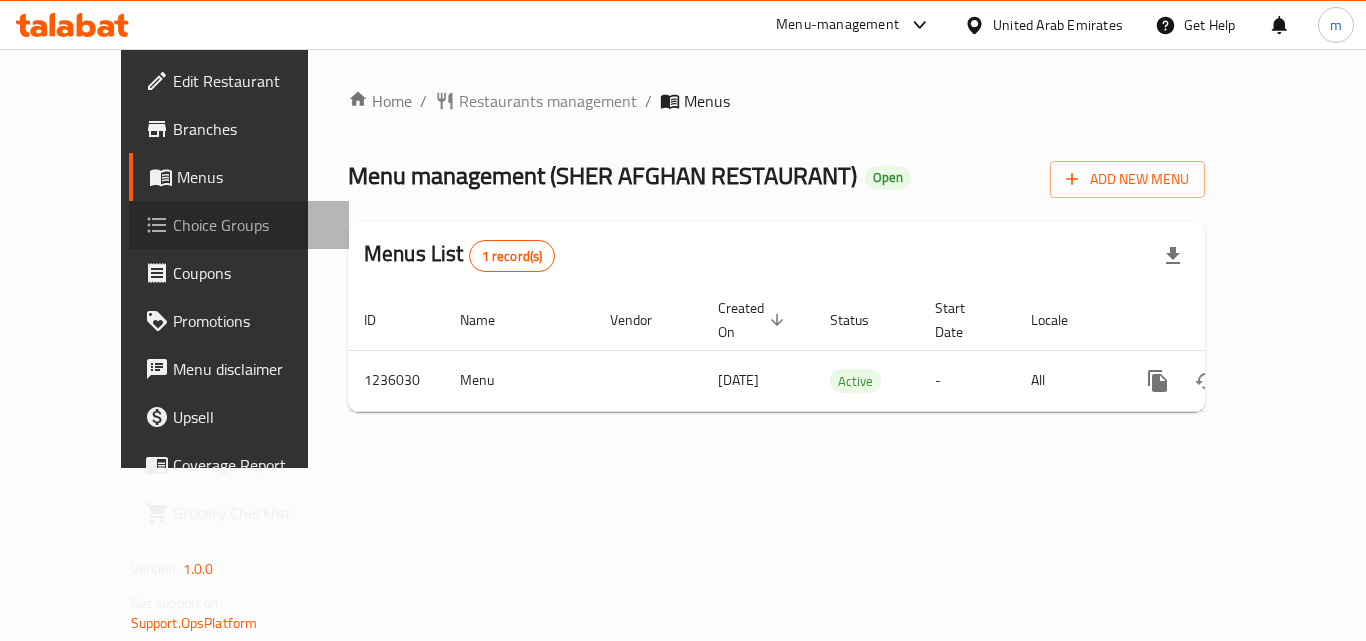 click on "Choice Groups" at bounding box center [253, 225] 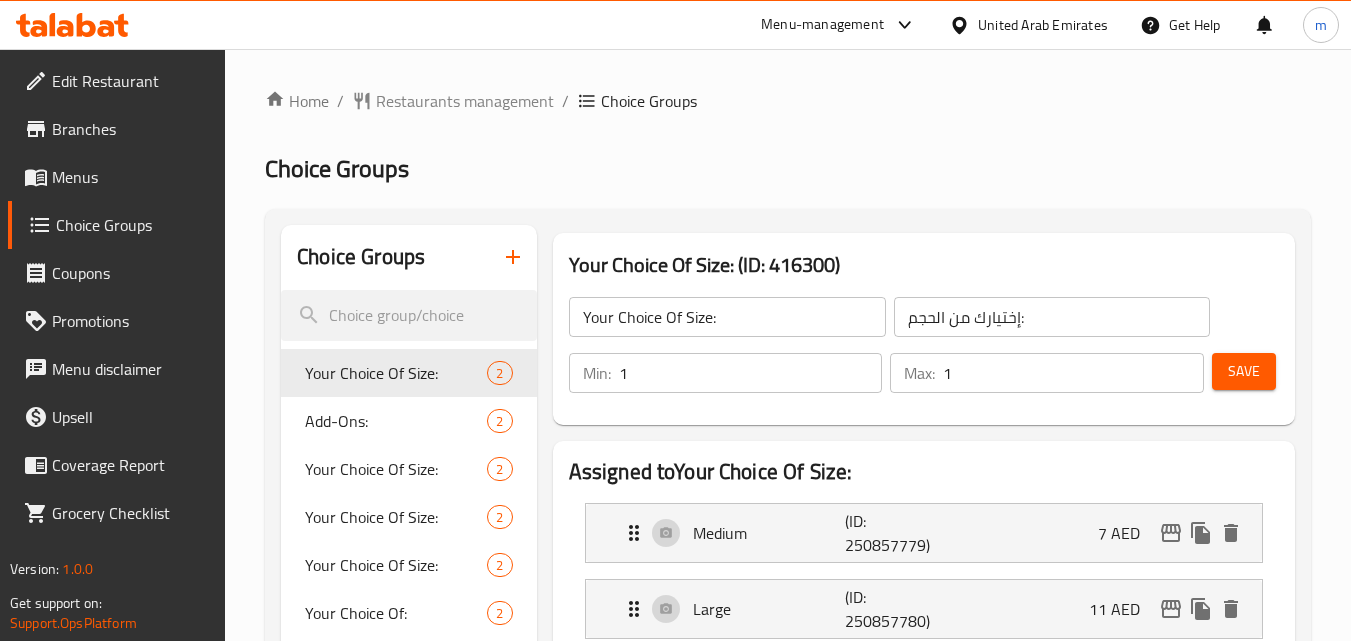 scroll, scrollTop: 200, scrollLeft: 0, axis: vertical 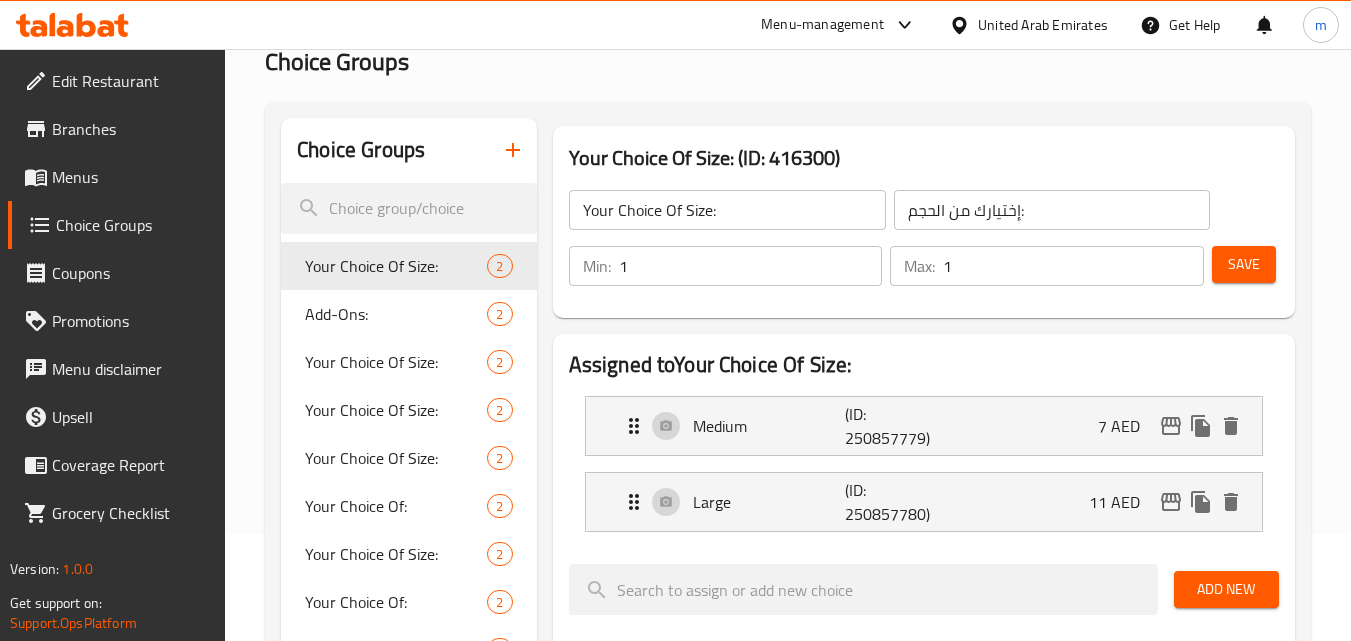 type 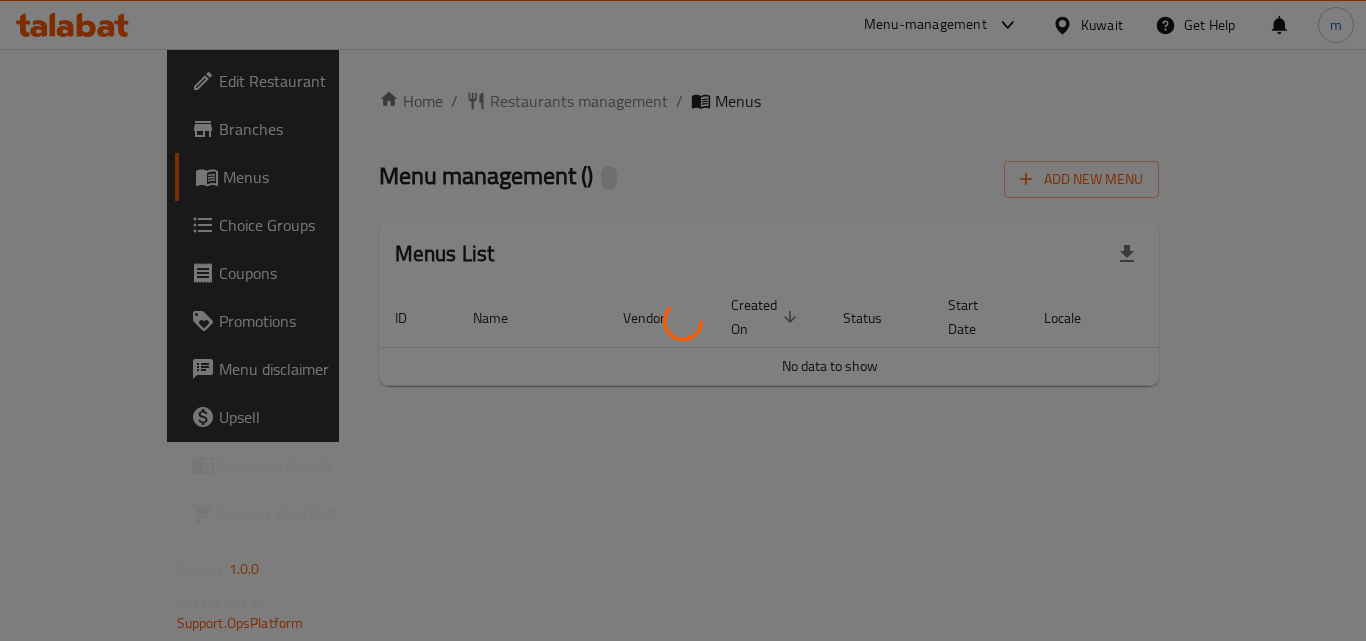 scroll, scrollTop: 0, scrollLeft: 0, axis: both 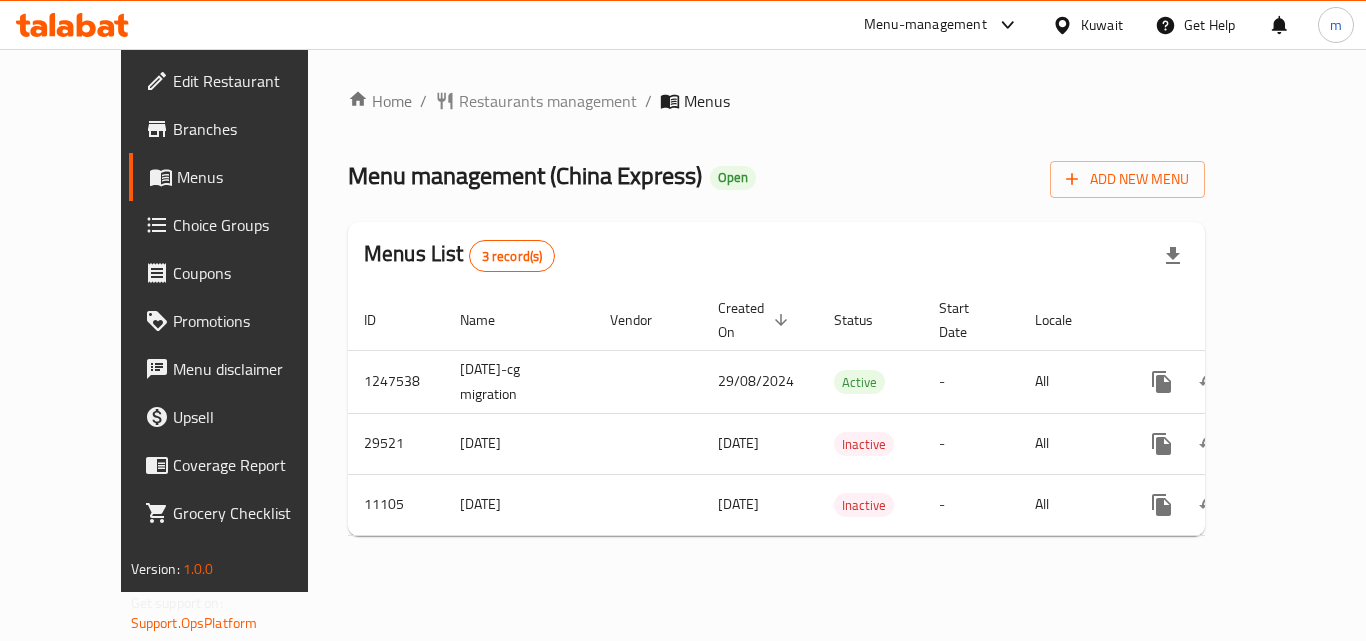 click 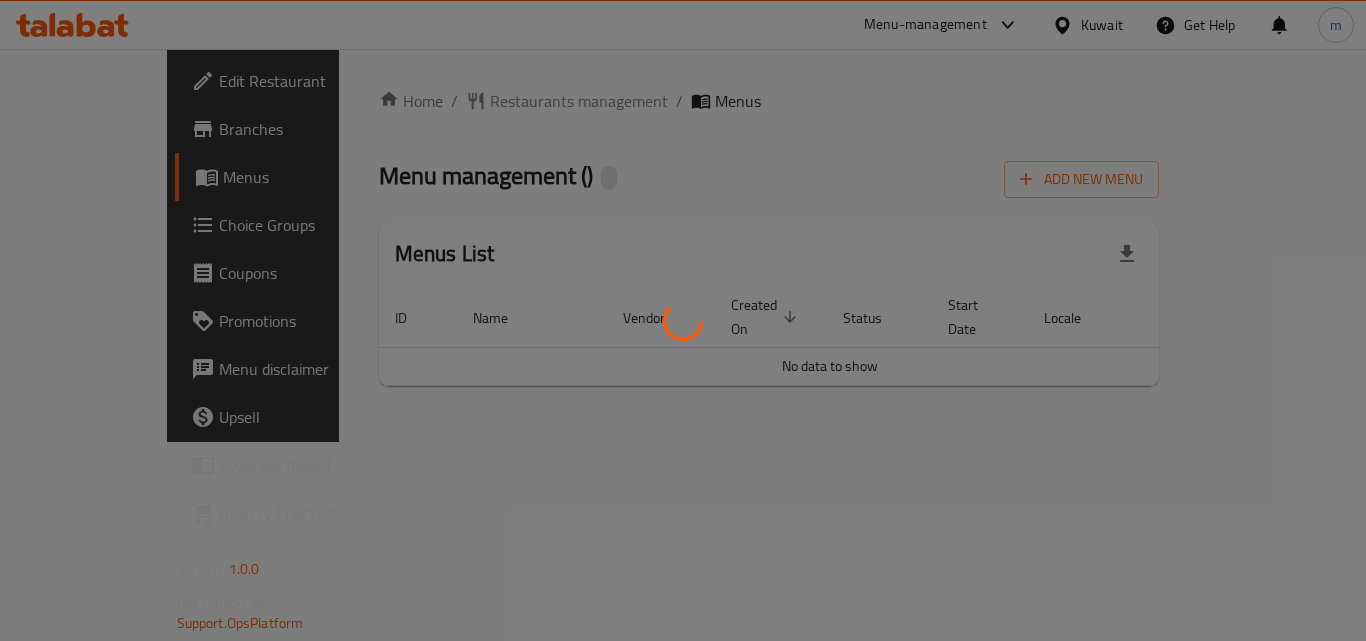 scroll, scrollTop: 0, scrollLeft: 0, axis: both 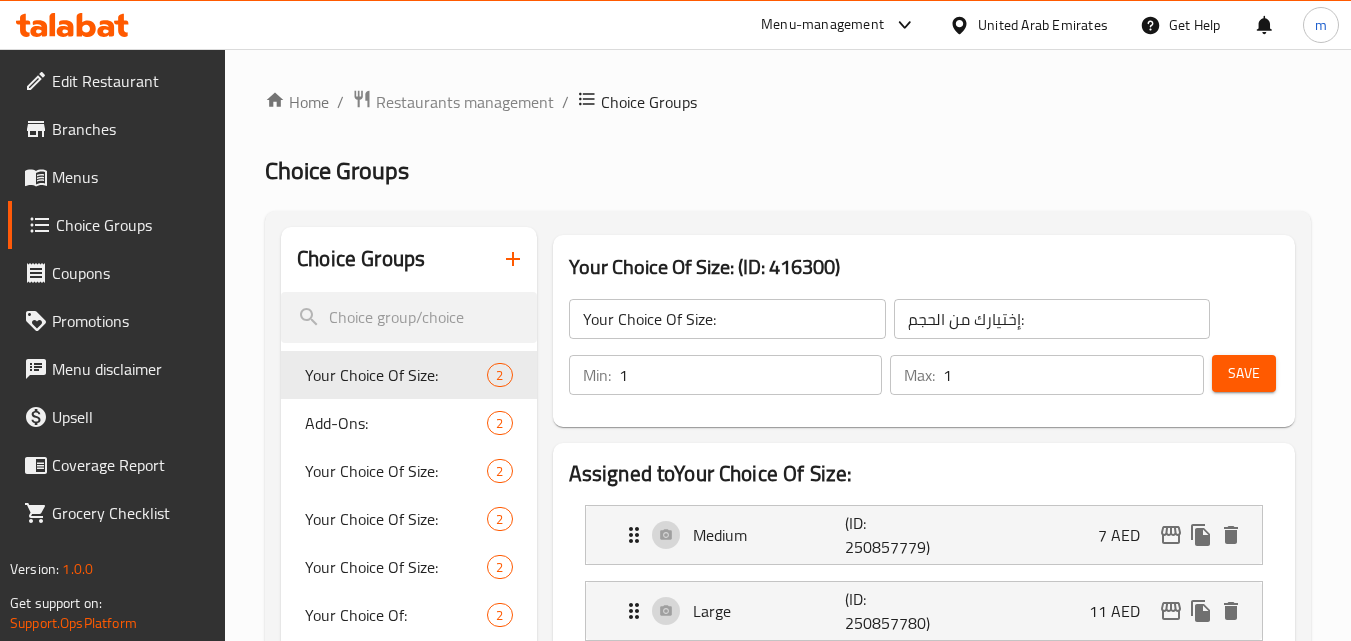 click 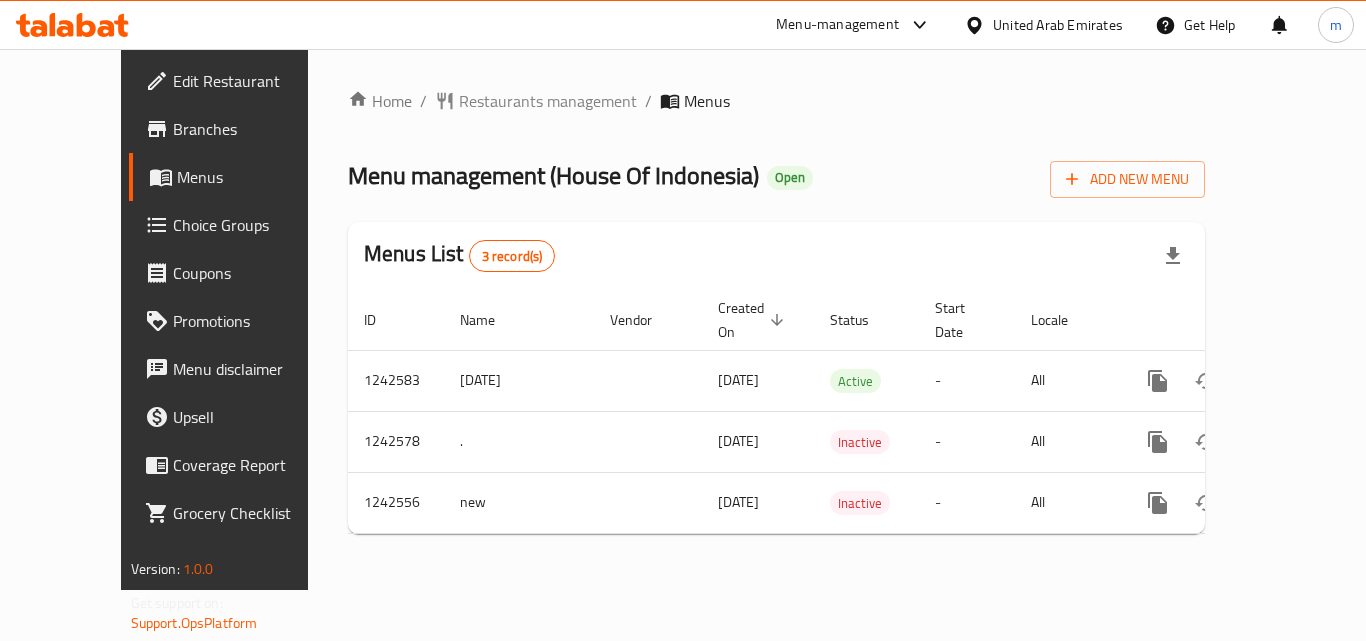 scroll, scrollTop: 0, scrollLeft: 0, axis: both 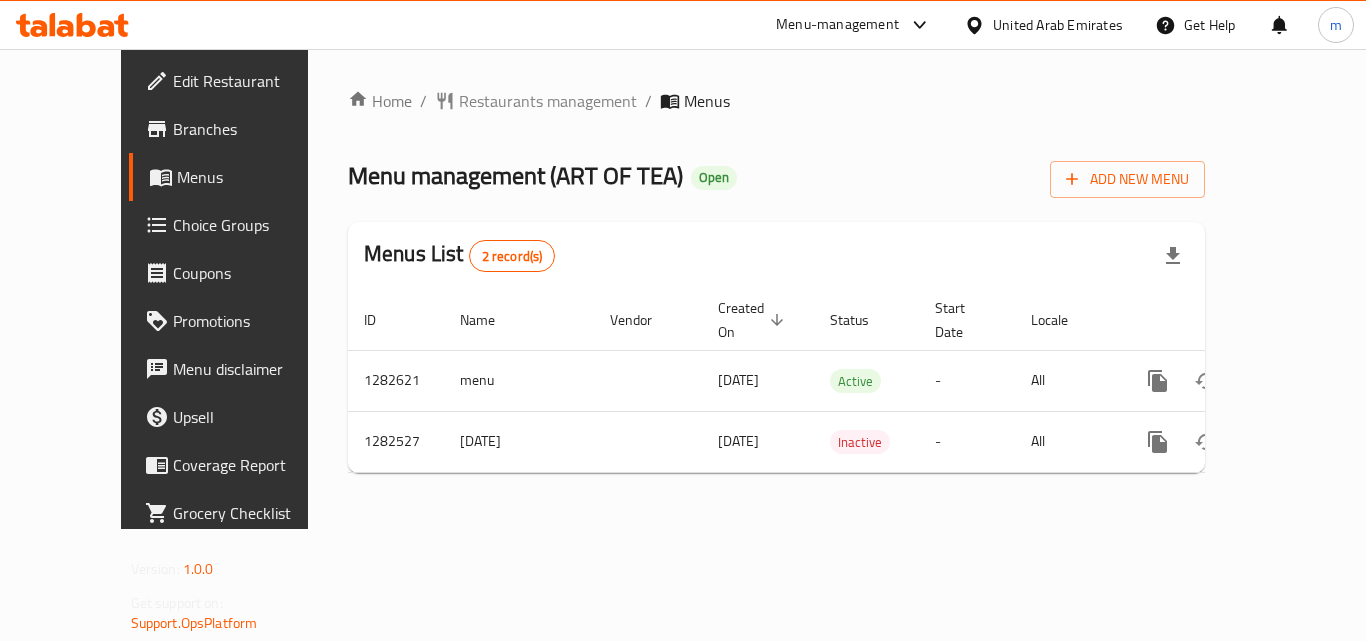 click 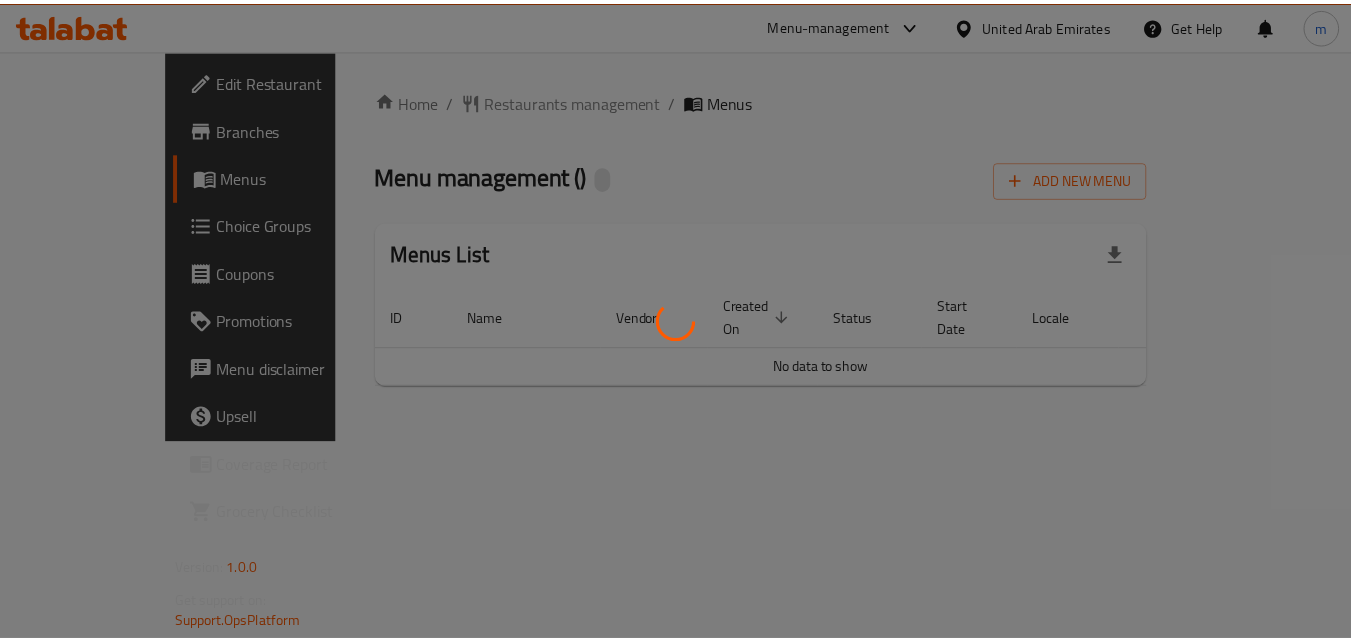 scroll, scrollTop: 0, scrollLeft: 0, axis: both 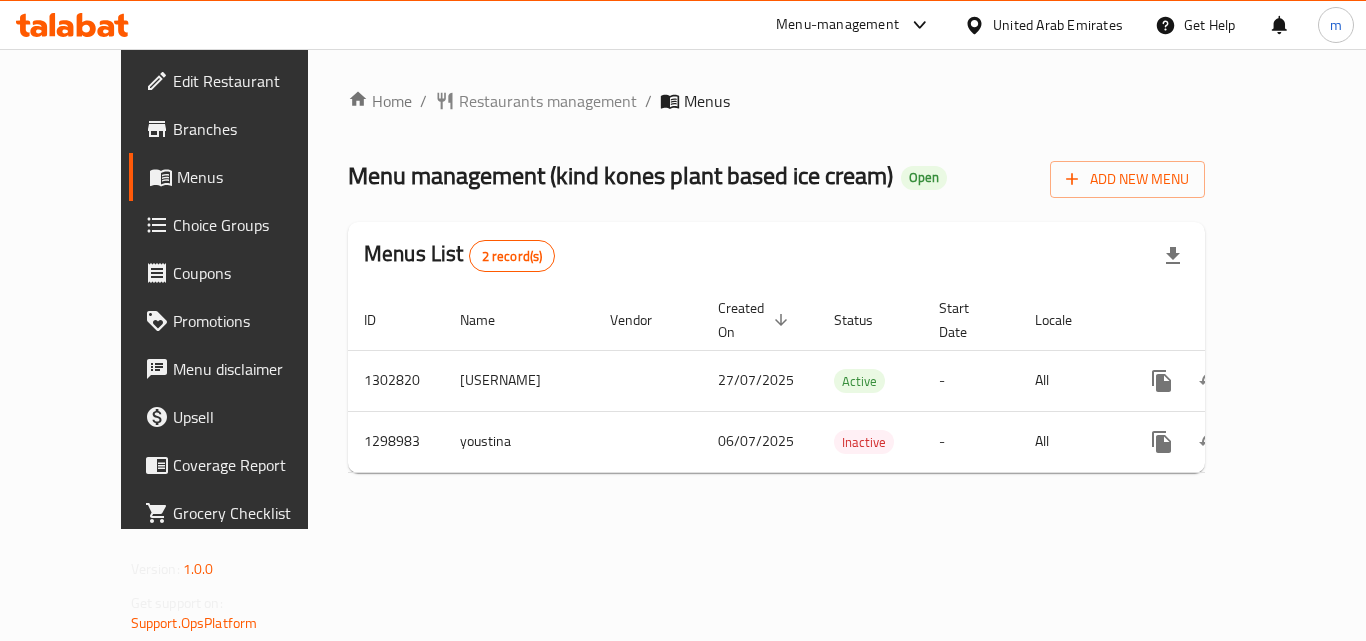click on "Choice Groups" at bounding box center (253, 225) 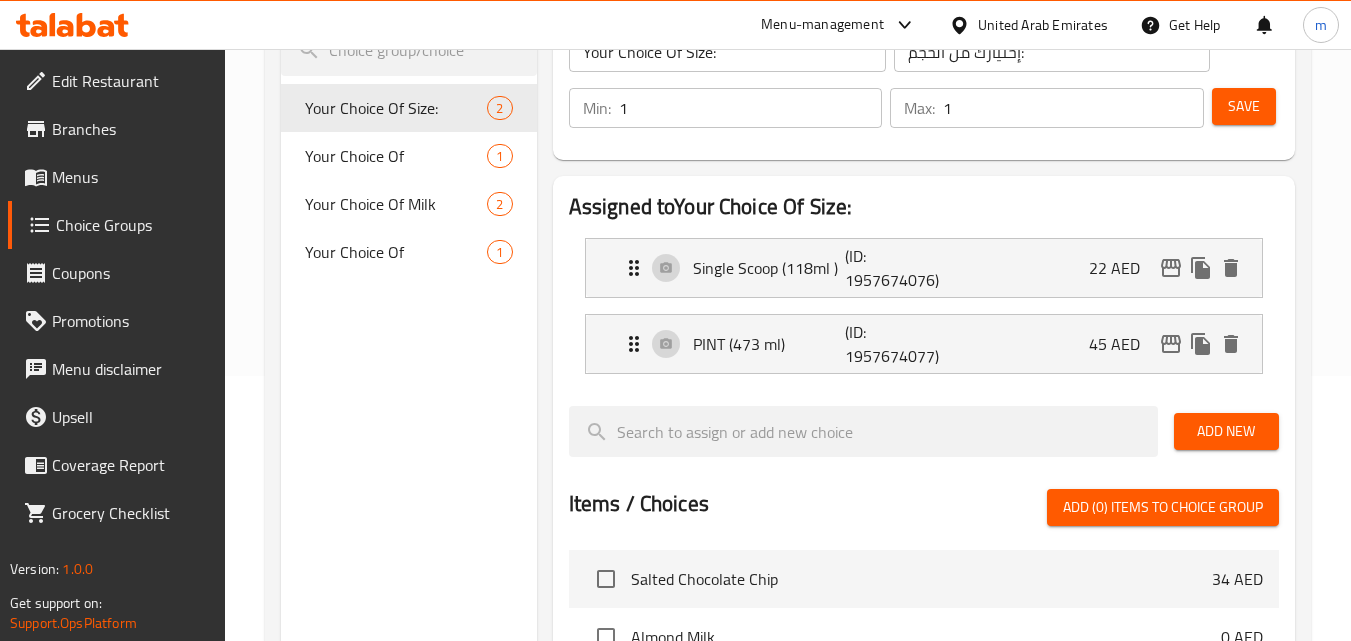 scroll, scrollTop: 300, scrollLeft: 0, axis: vertical 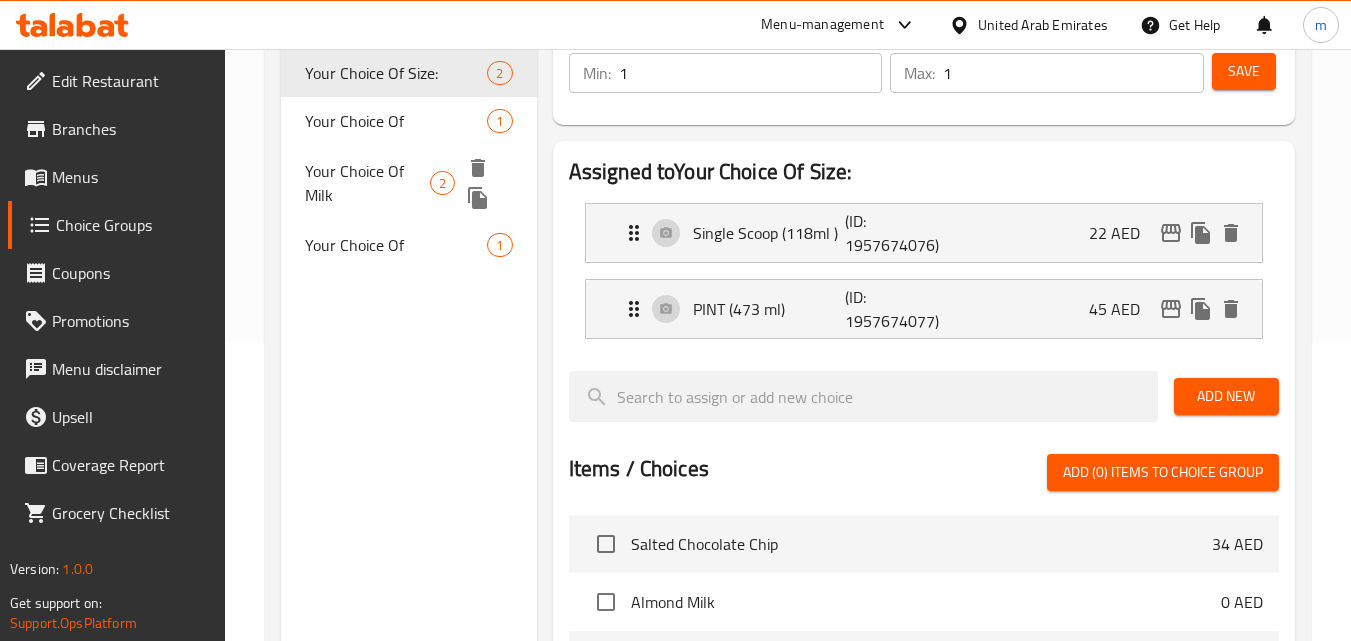click on "Your Choice Of Milk" at bounding box center (367, 183) 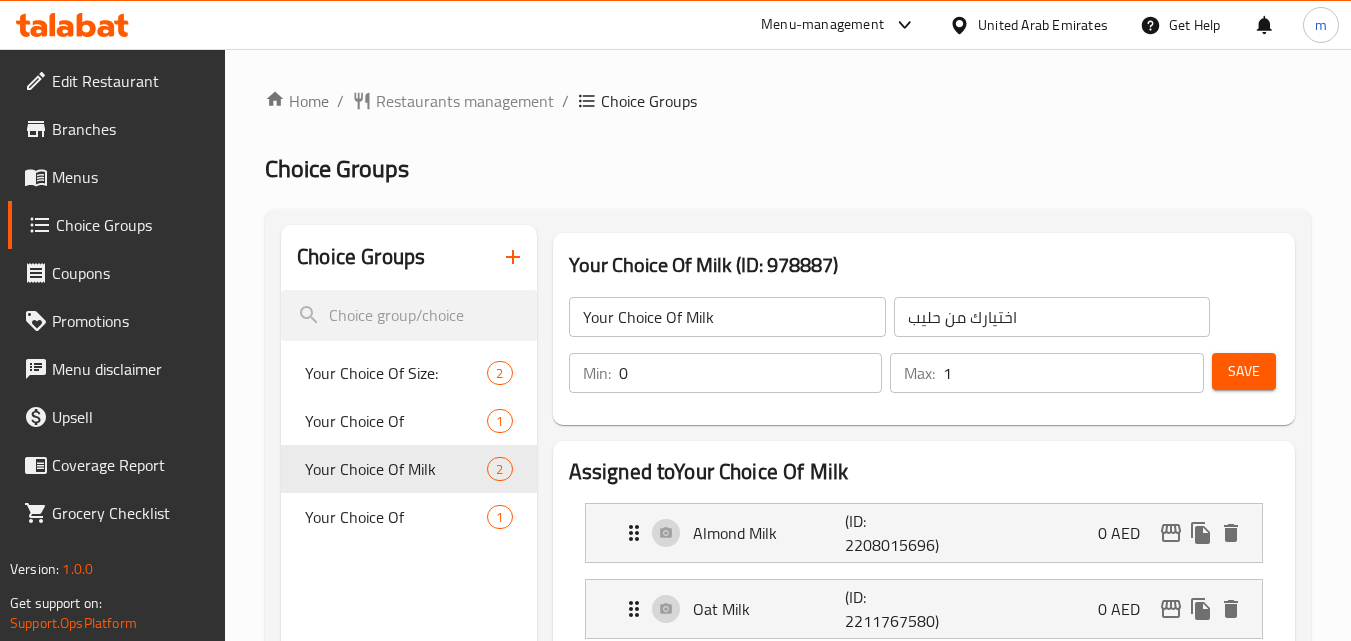 scroll, scrollTop: 200, scrollLeft: 0, axis: vertical 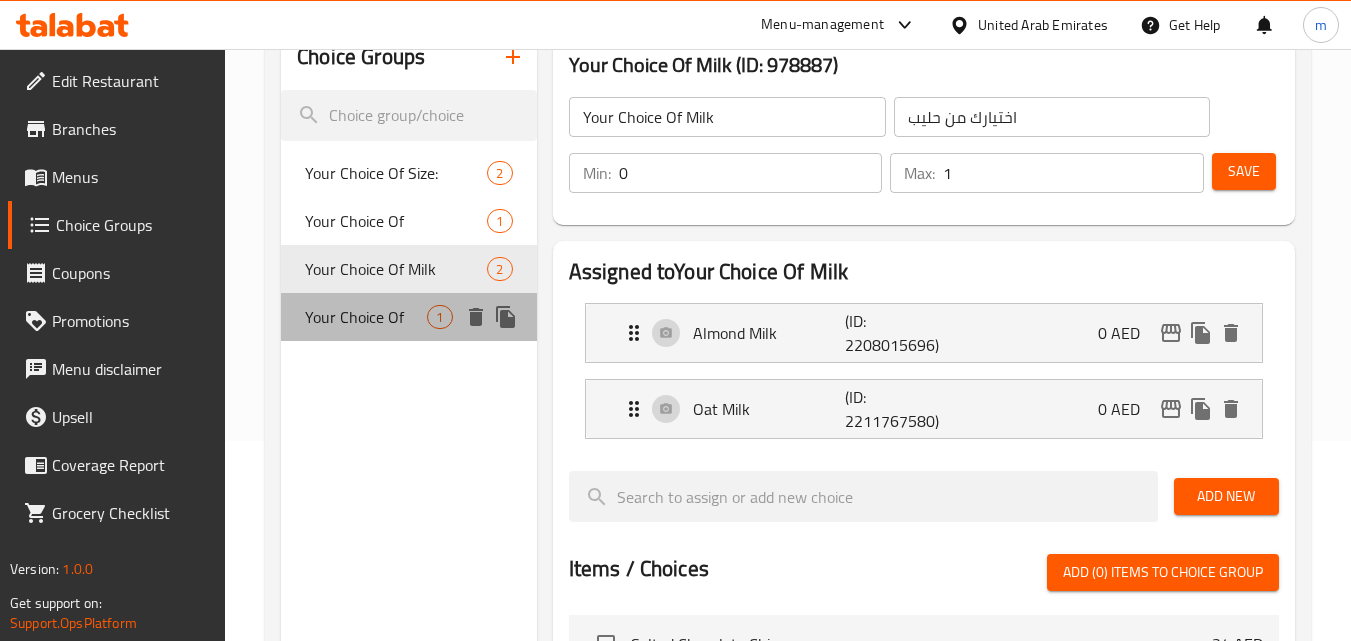 click on "Your Choice Of" at bounding box center (366, 317) 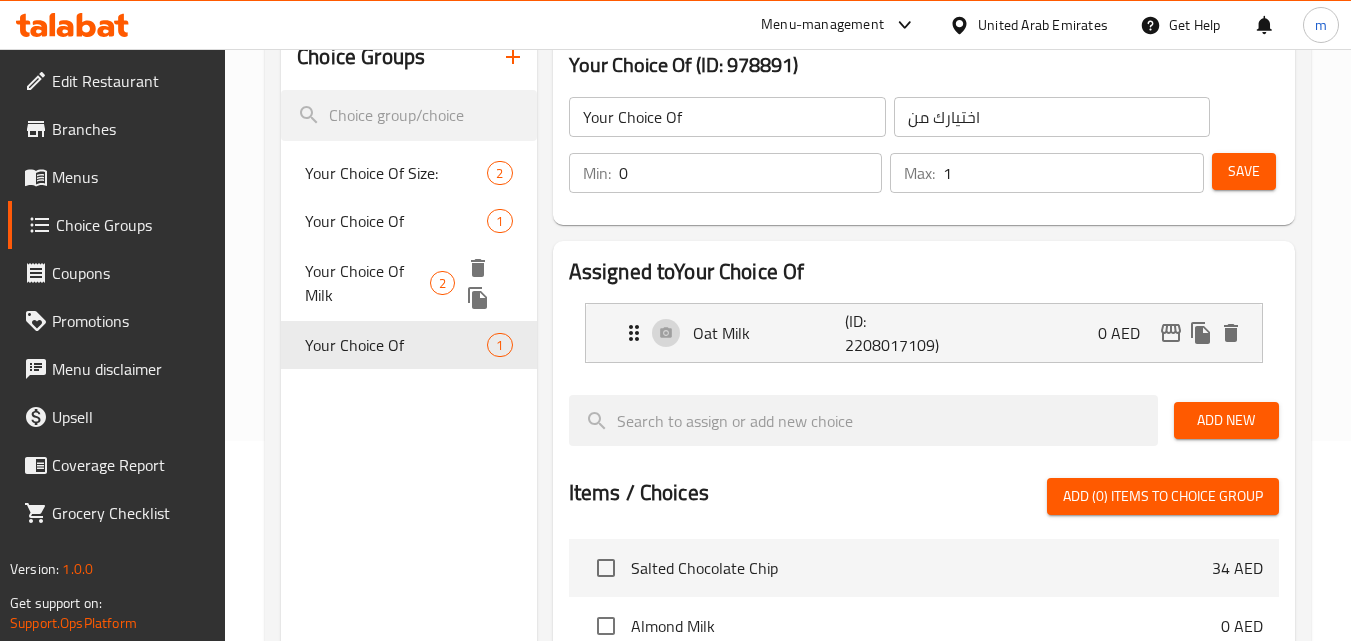 click on "Your Choice Of Milk" at bounding box center [367, 283] 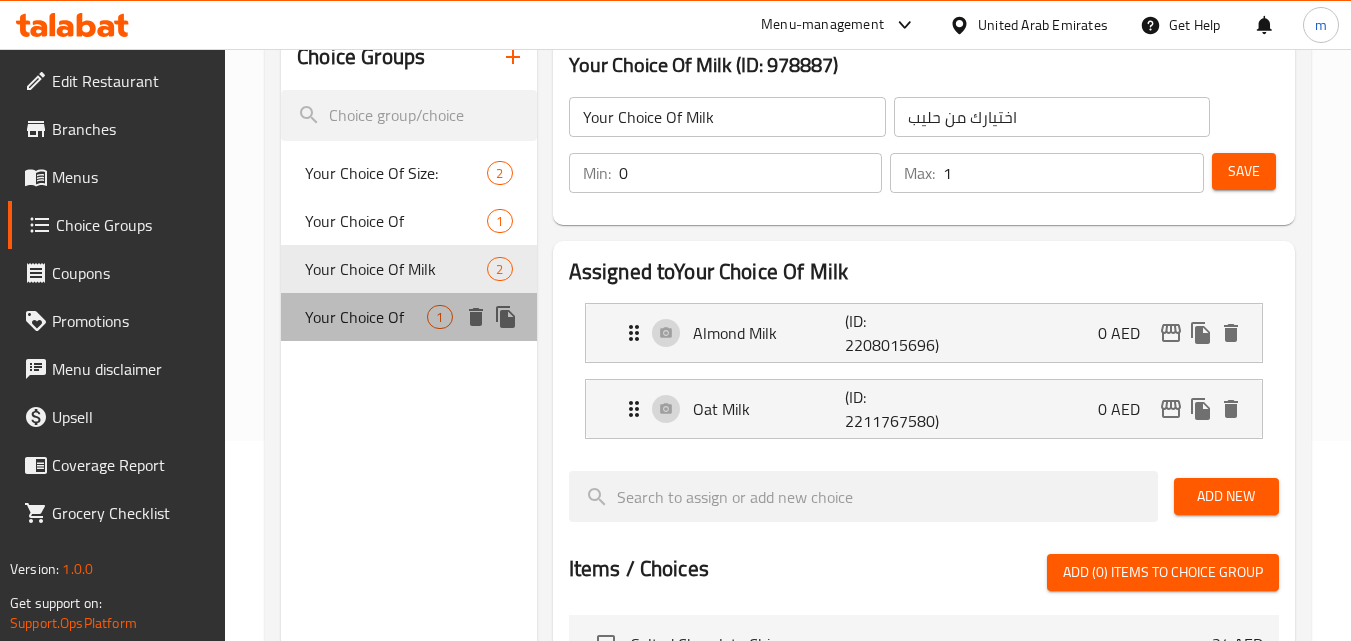 click on "Your Choice Of 1" at bounding box center (408, 317) 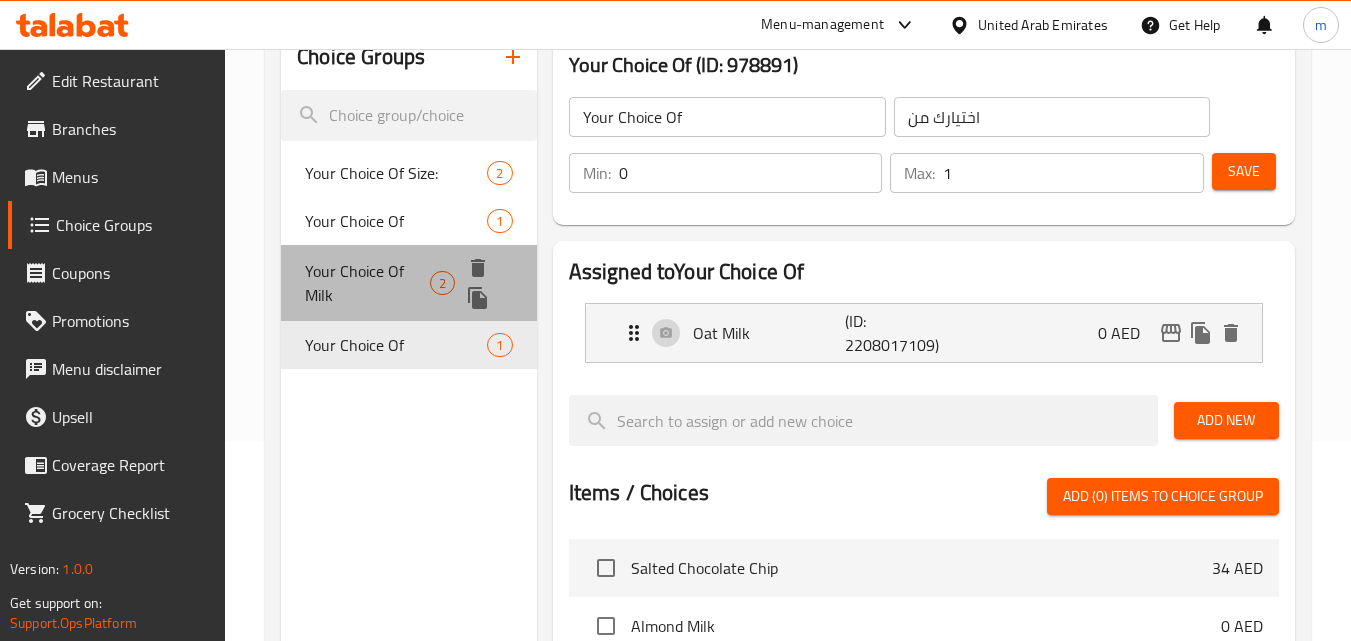 click on "Your Choice Of Milk" at bounding box center (367, 283) 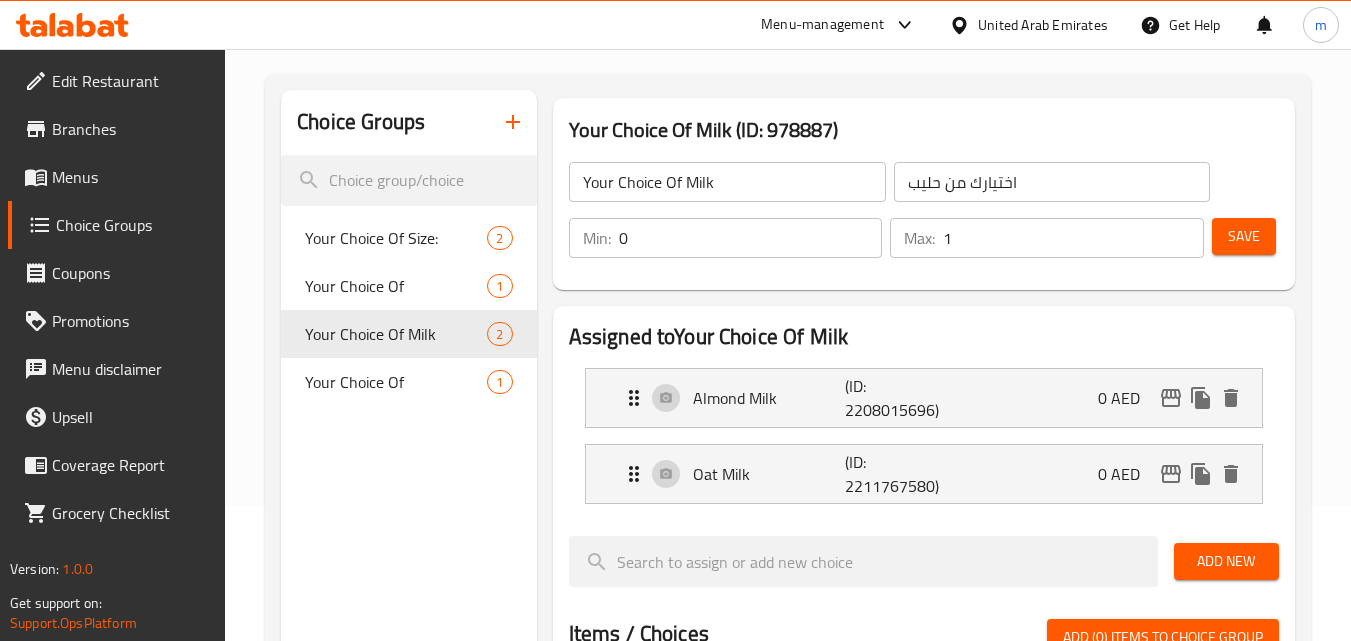 scroll, scrollTop: 100, scrollLeft: 0, axis: vertical 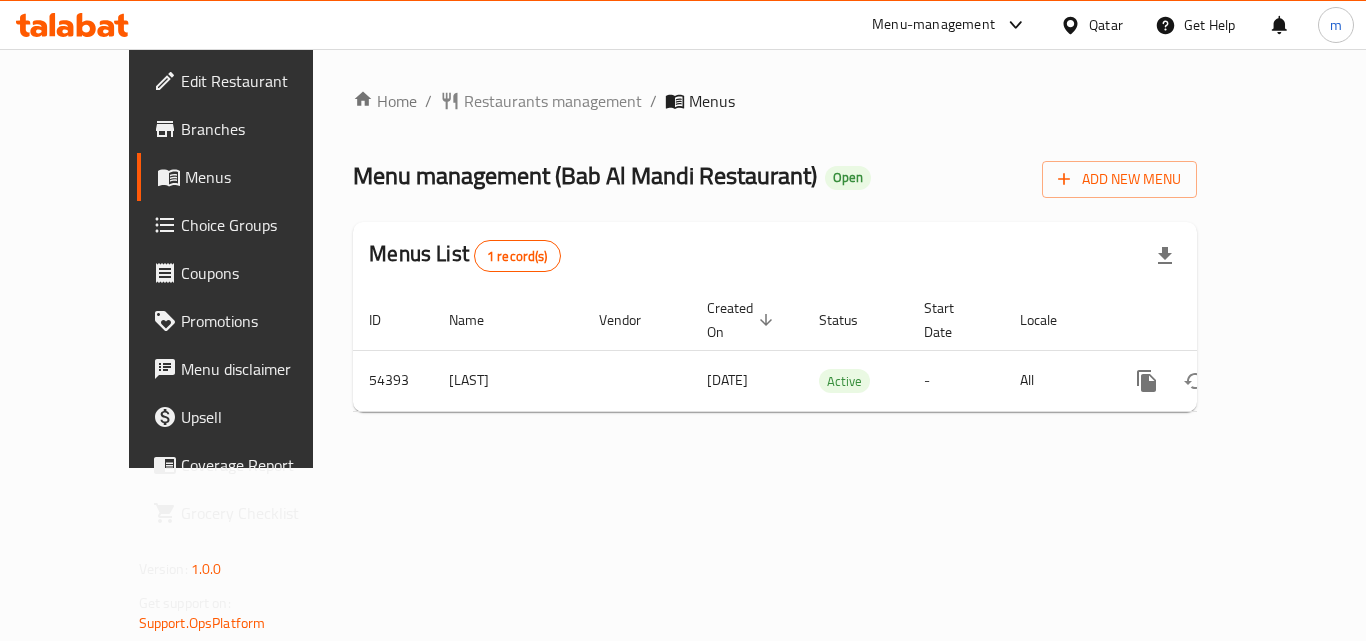 click 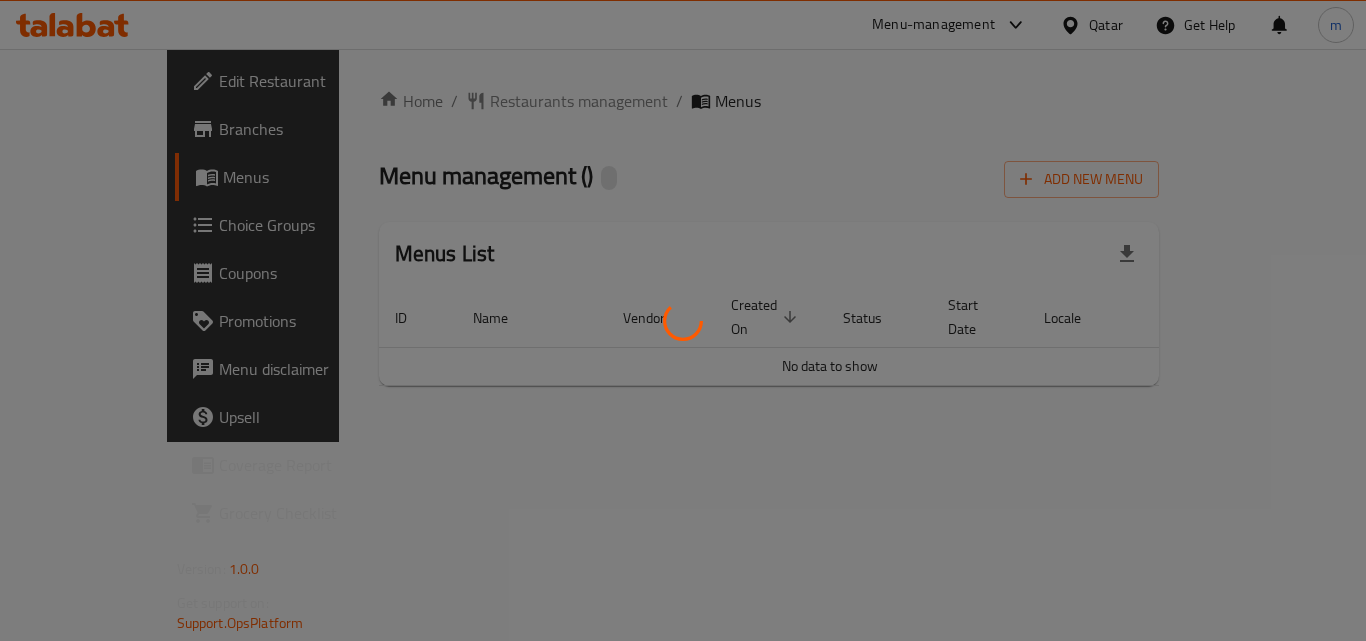 scroll, scrollTop: 0, scrollLeft: 0, axis: both 